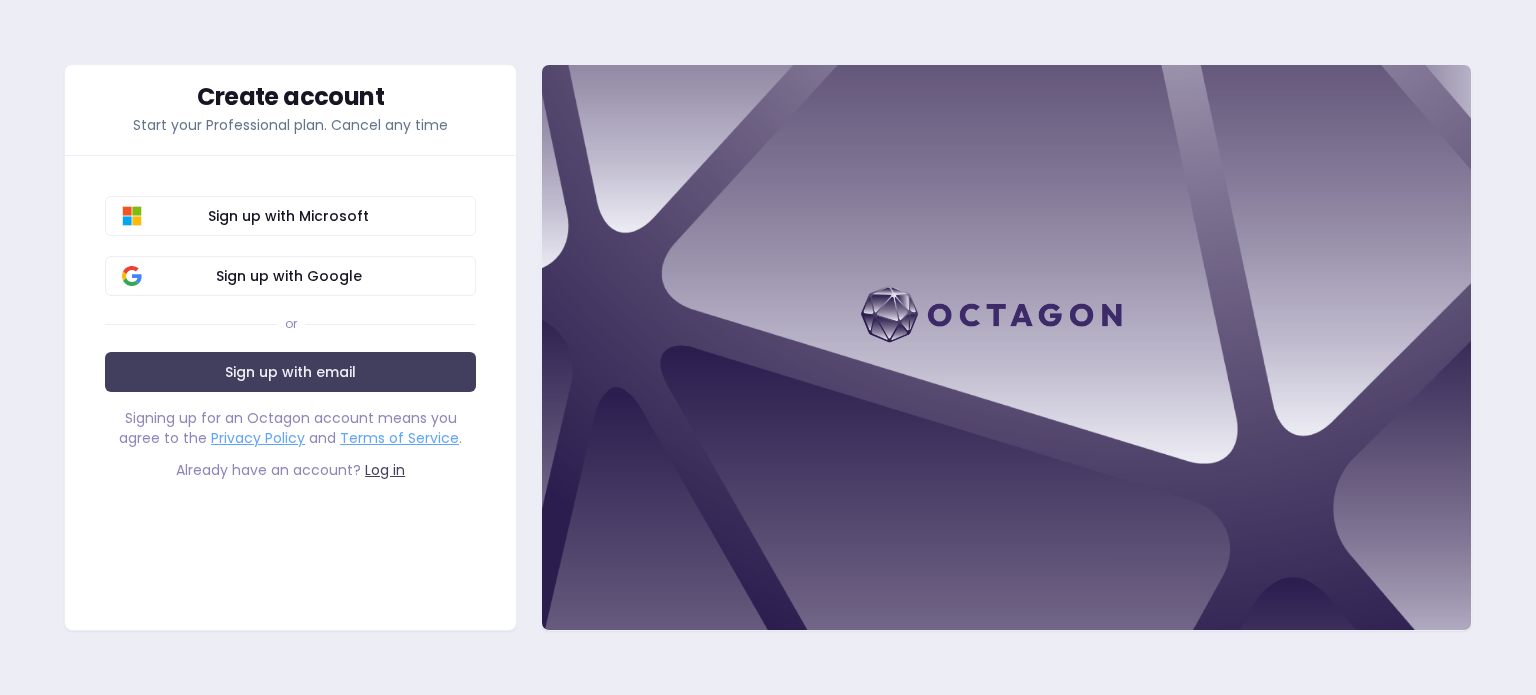 scroll, scrollTop: 0, scrollLeft: 0, axis: both 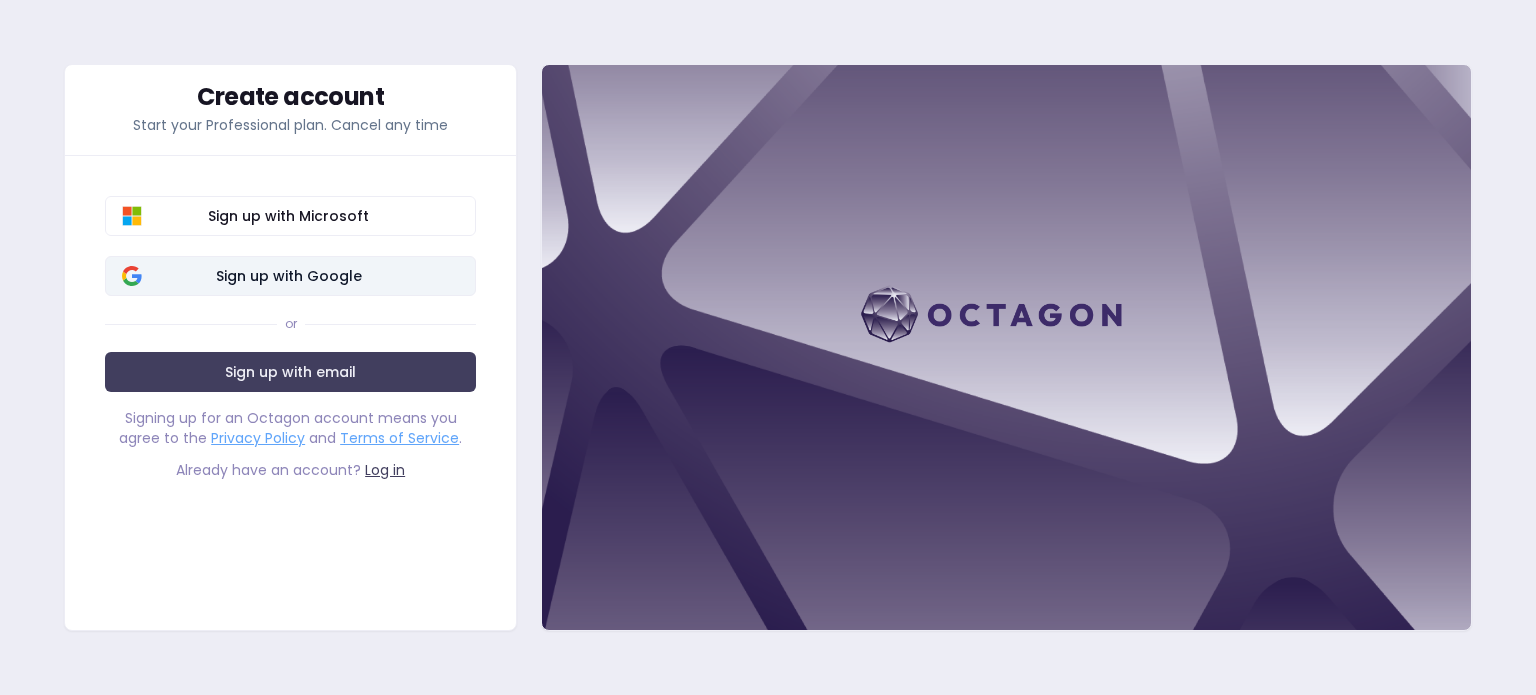 click on "Sign up with Google" at bounding box center (288, 276) 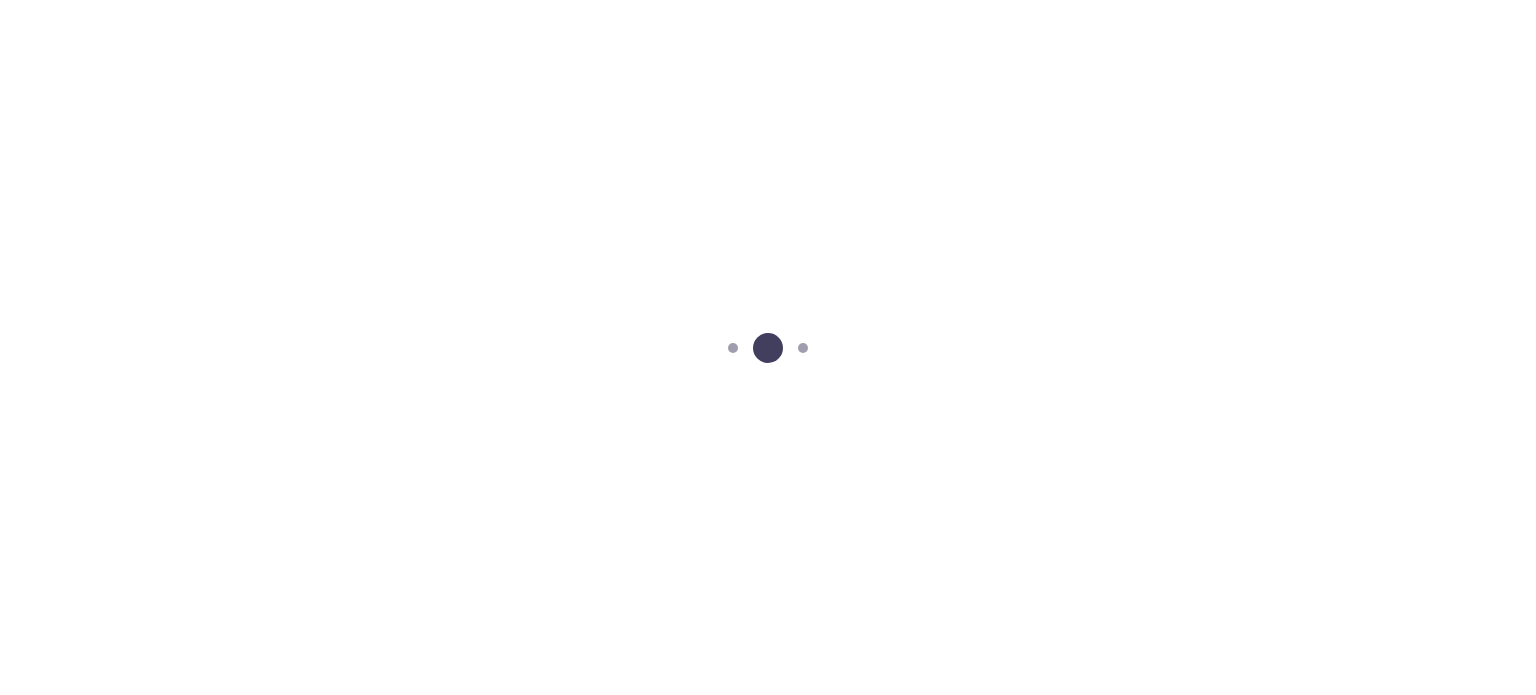 scroll, scrollTop: 0, scrollLeft: 0, axis: both 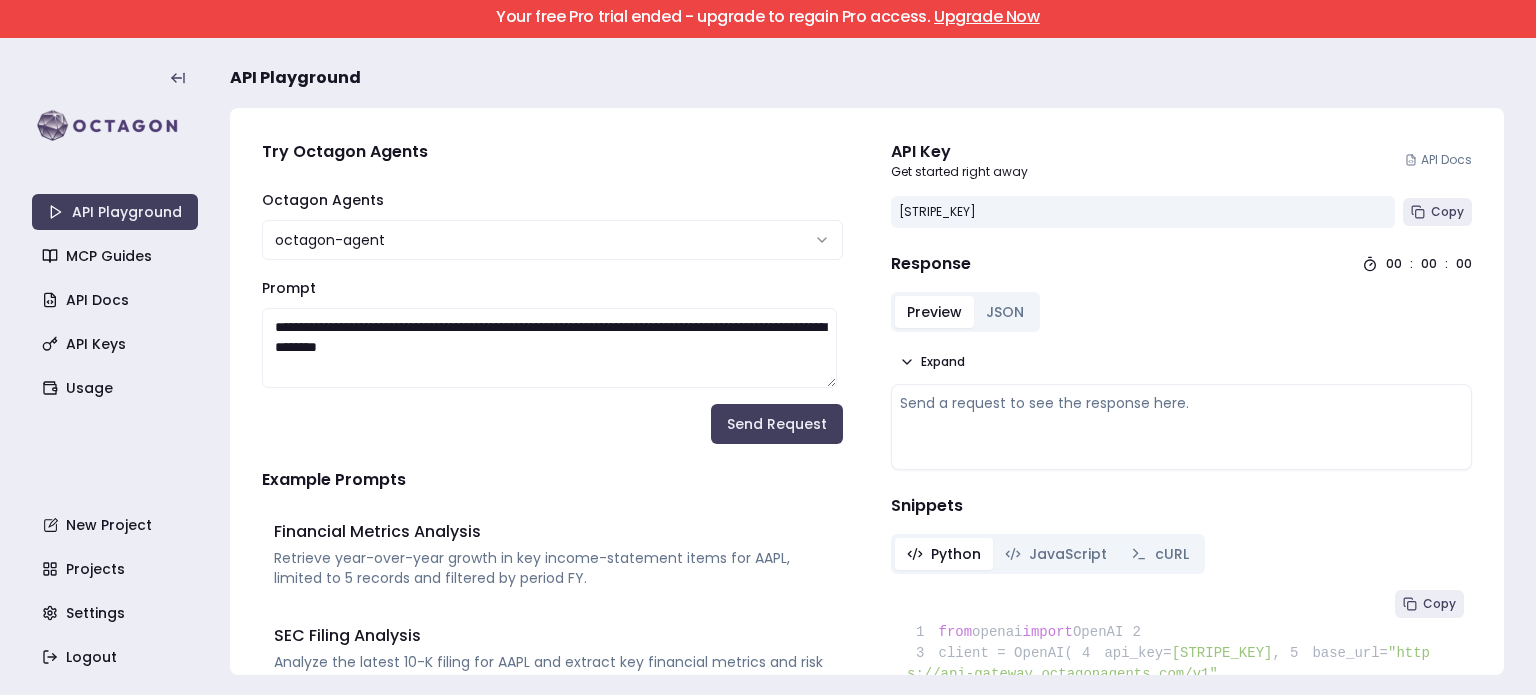 click on "Upgrade Now" at bounding box center (987, 16) 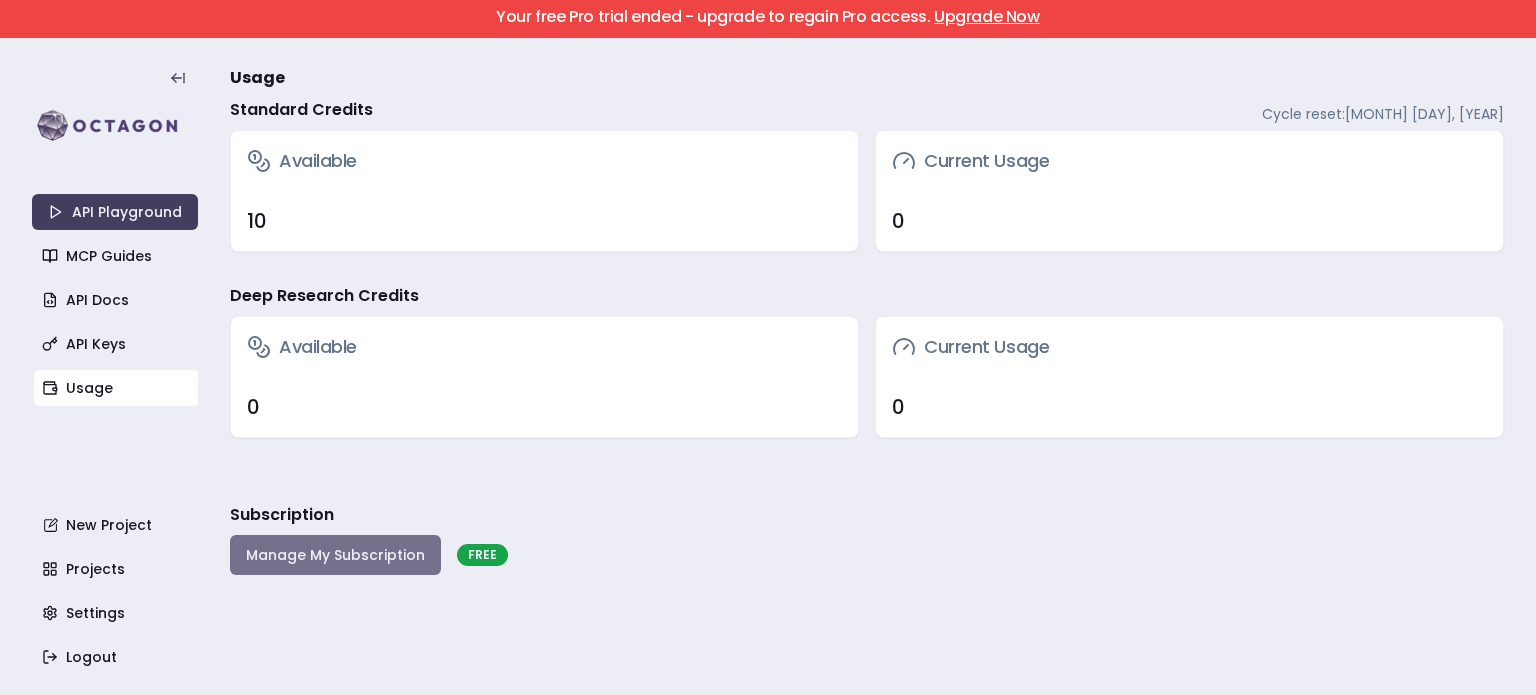 click on "Manage My Subscription" at bounding box center (335, 555) 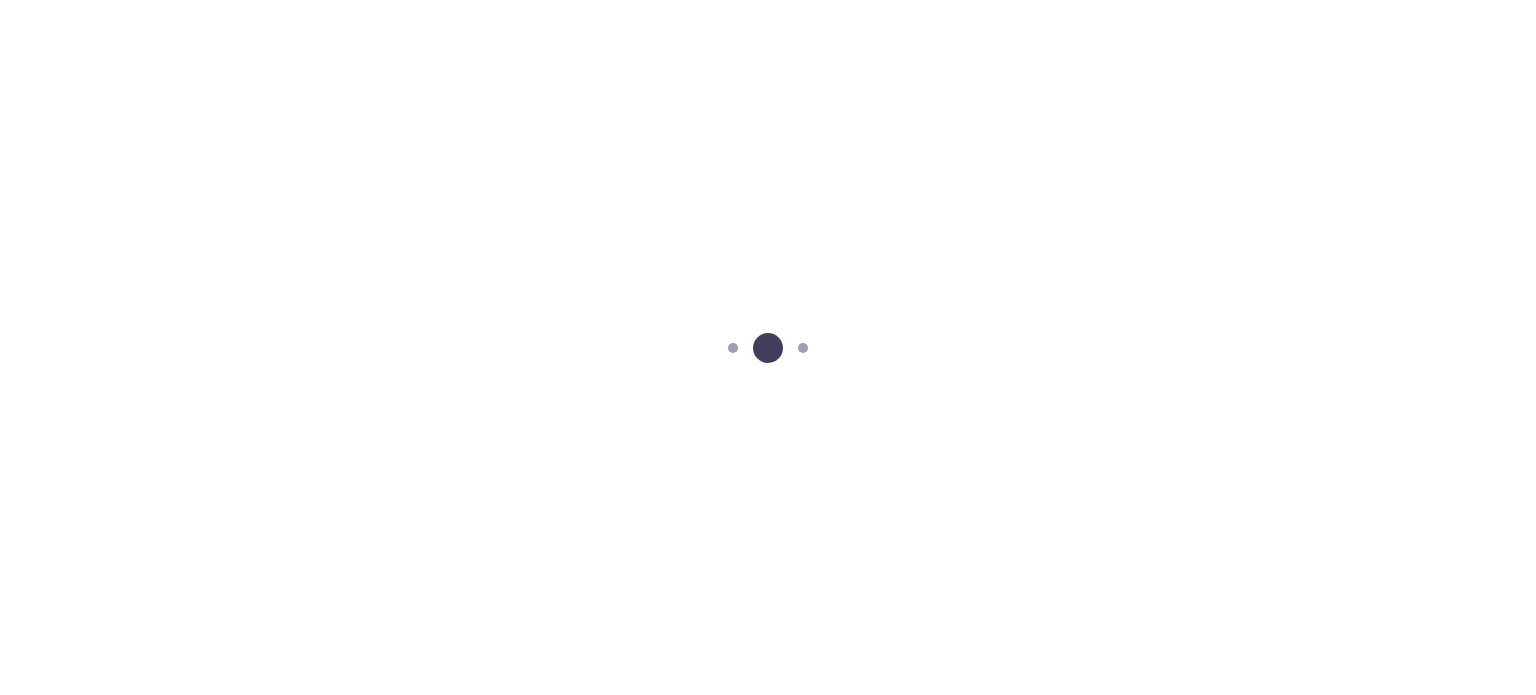 scroll, scrollTop: 0, scrollLeft: 0, axis: both 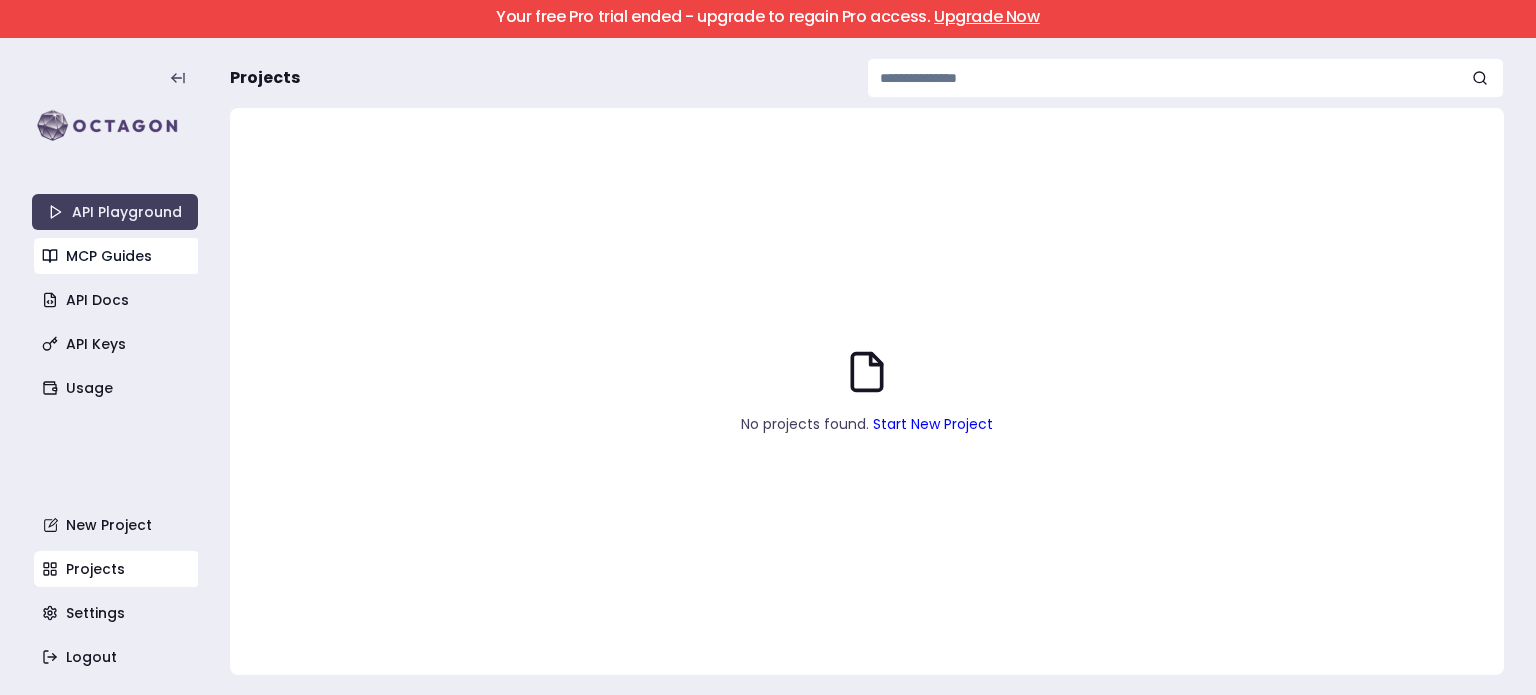 click on "MCP Guides" at bounding box center [117, 256] 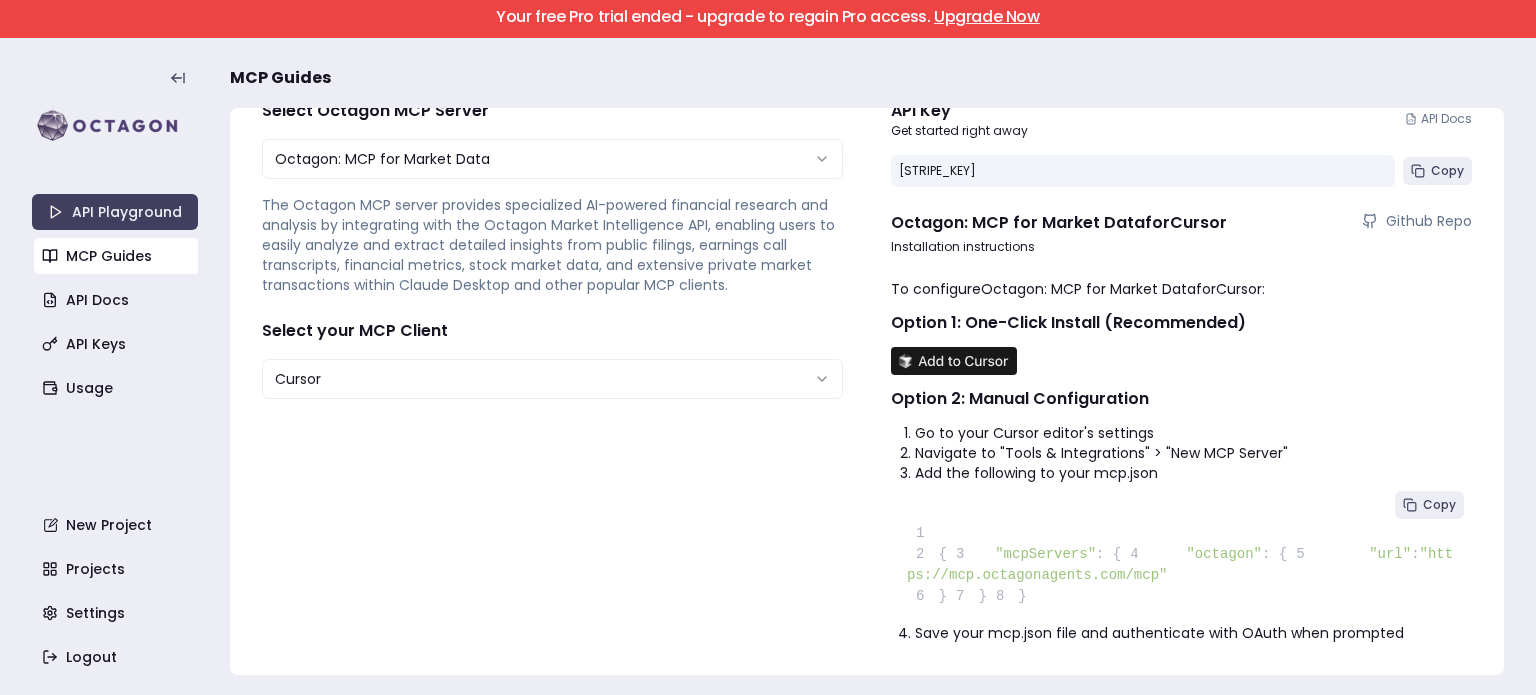scroll, scrollTop: 0, scrollLeft: 0, axis: both 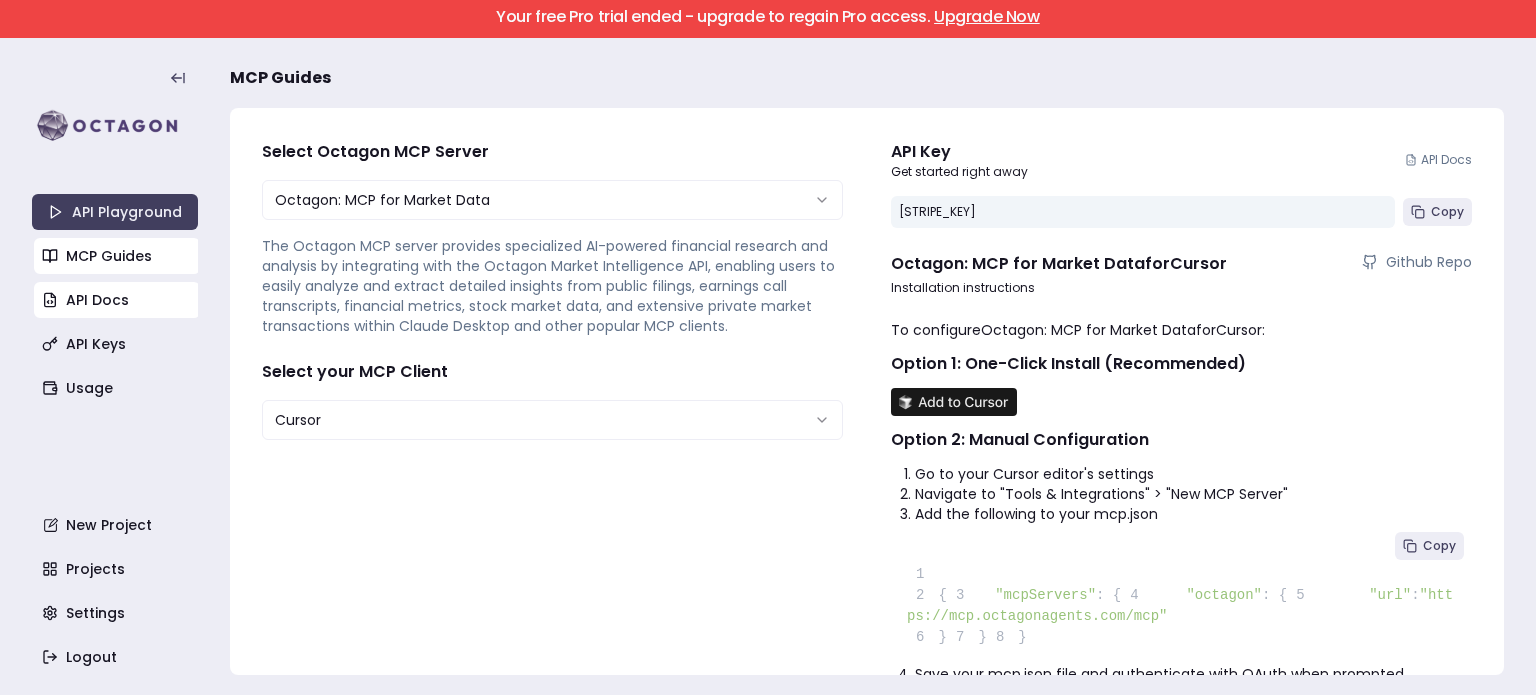 click on "API Docs" at bounding box center [117, 300] 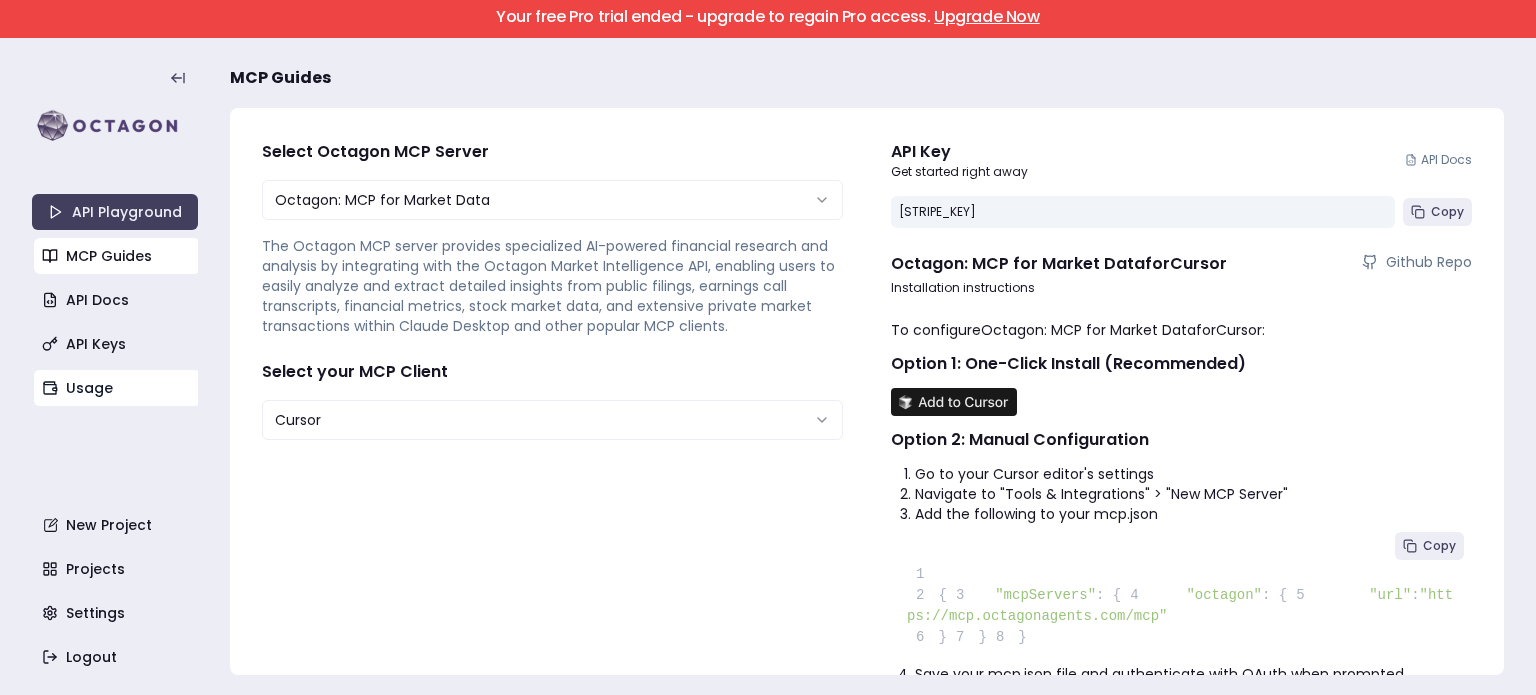 click on "Usage" at bounding box center (117, 388) 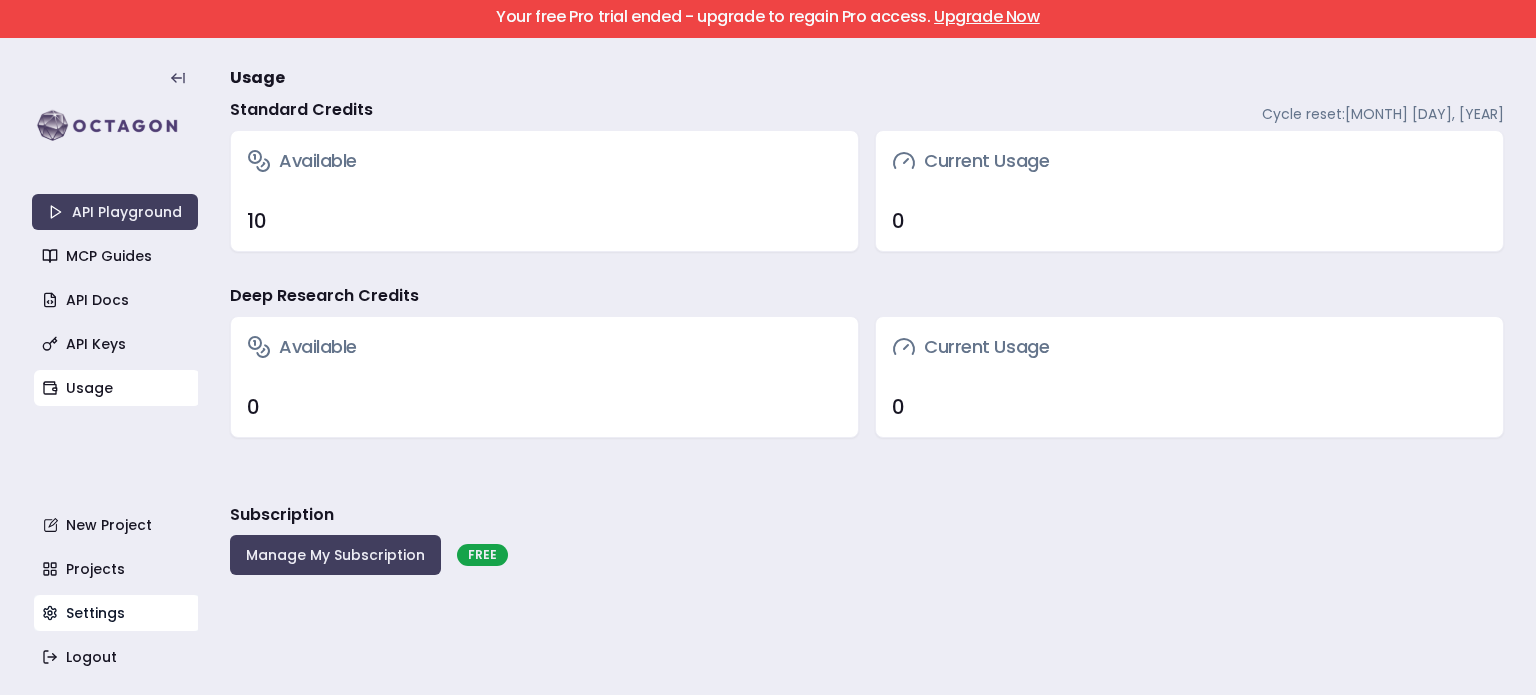 click on "Settings" at bounding box center (117, 613) 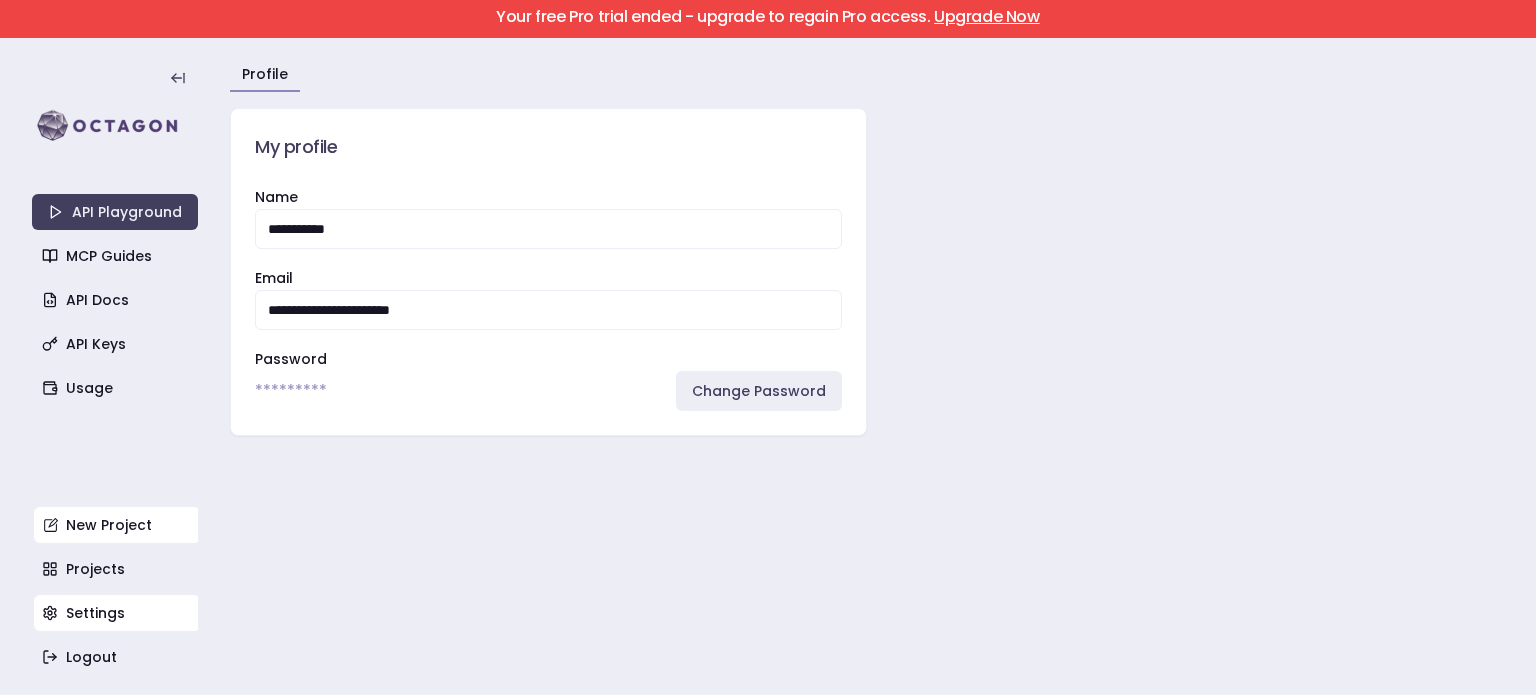 click on "New Project" at bounding box center [117, 525] 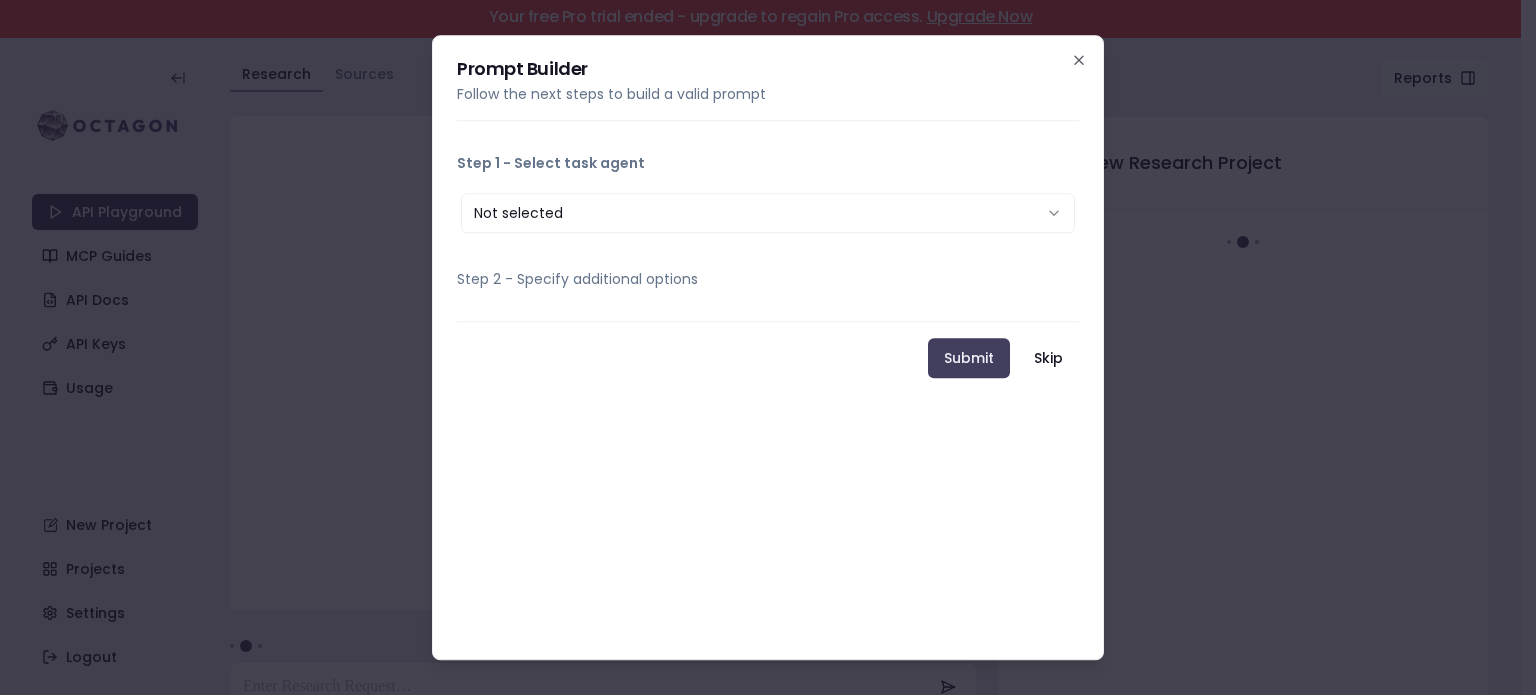scroll, scrollTop: 37, scrollLeft: 0, axis: vertical 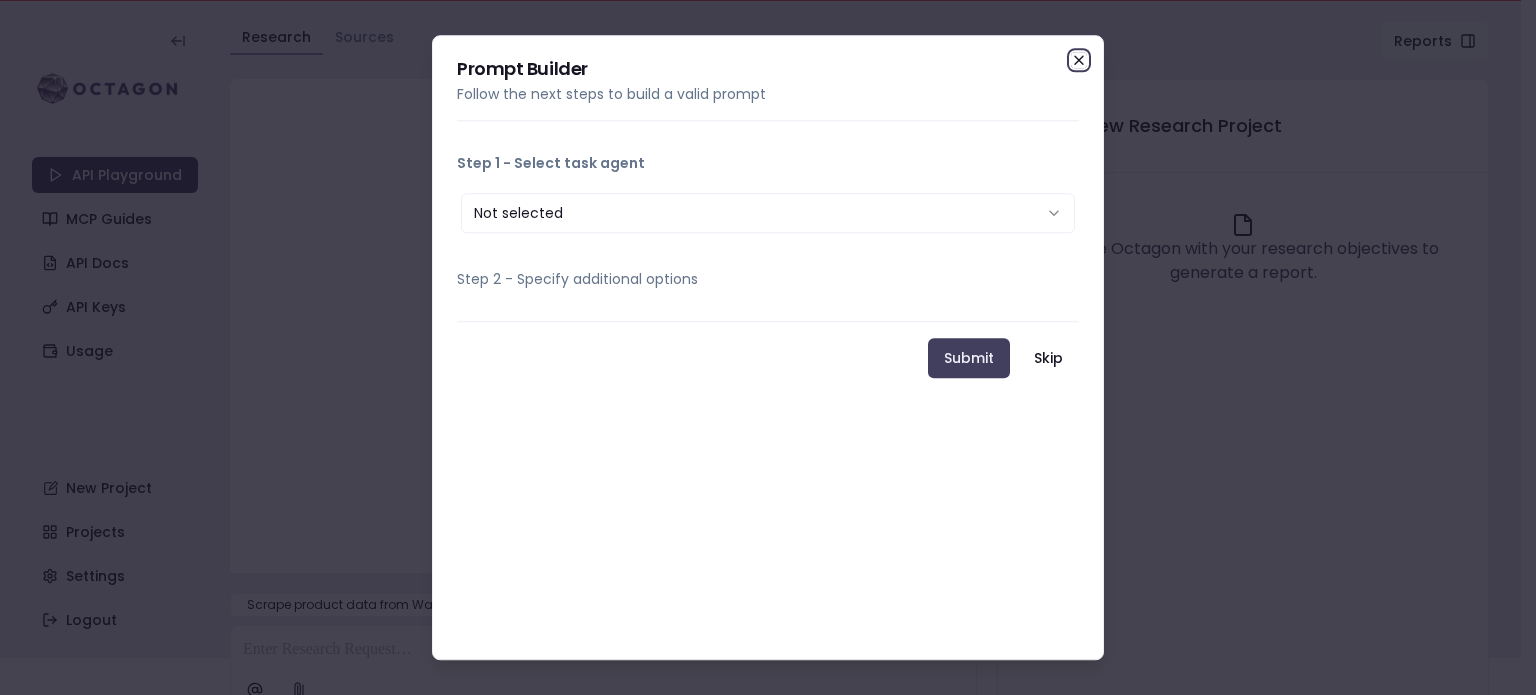 click 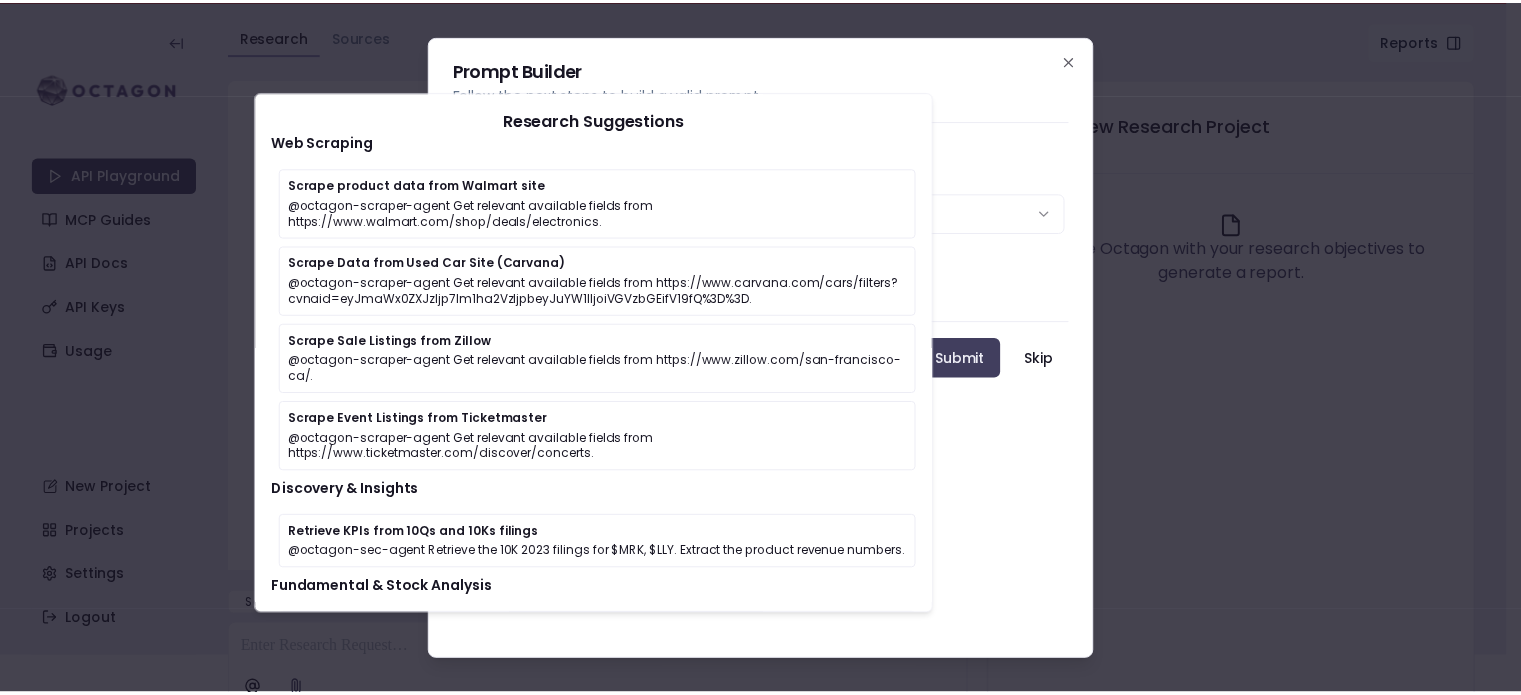 scroll, scrollTop: 17, scrollLeft: 0, axis: vertical 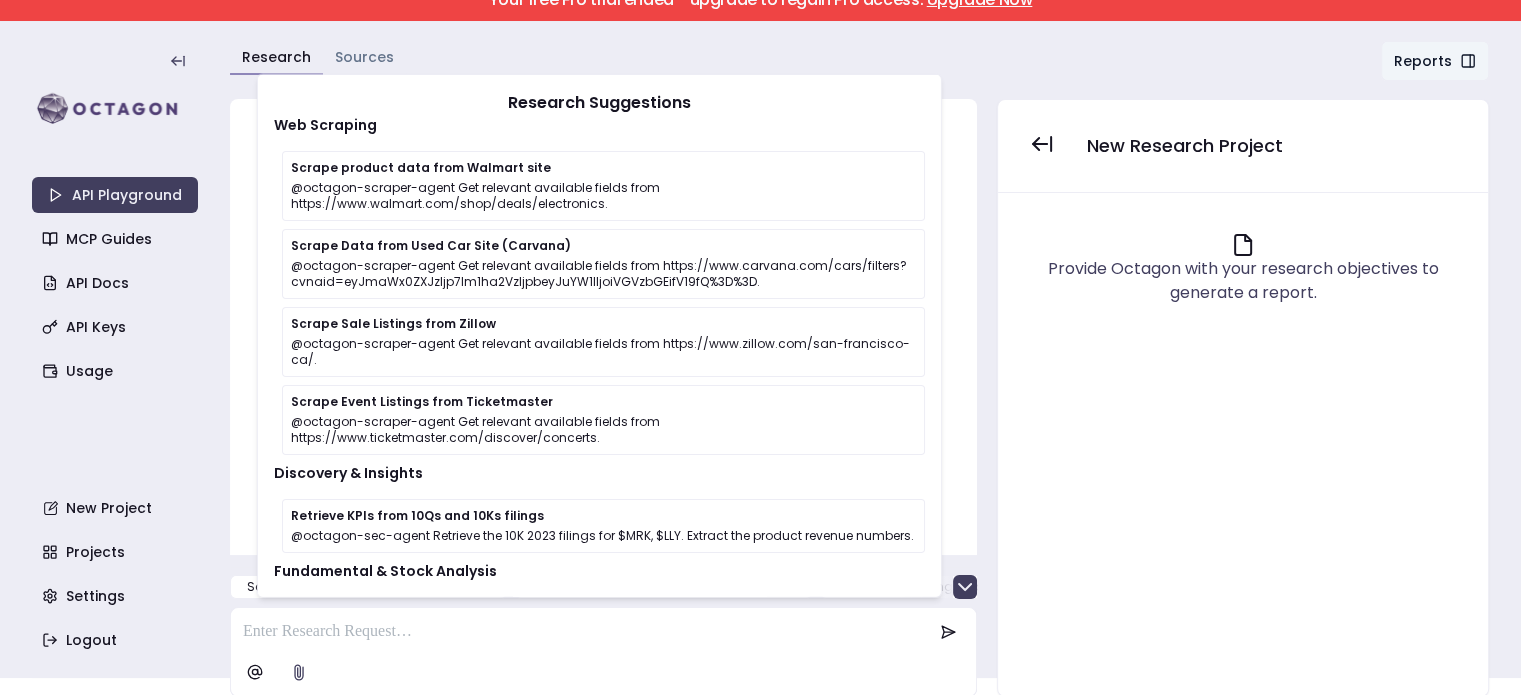 click on "Research Sources Reports Chat" at bounding box center (859, 66) 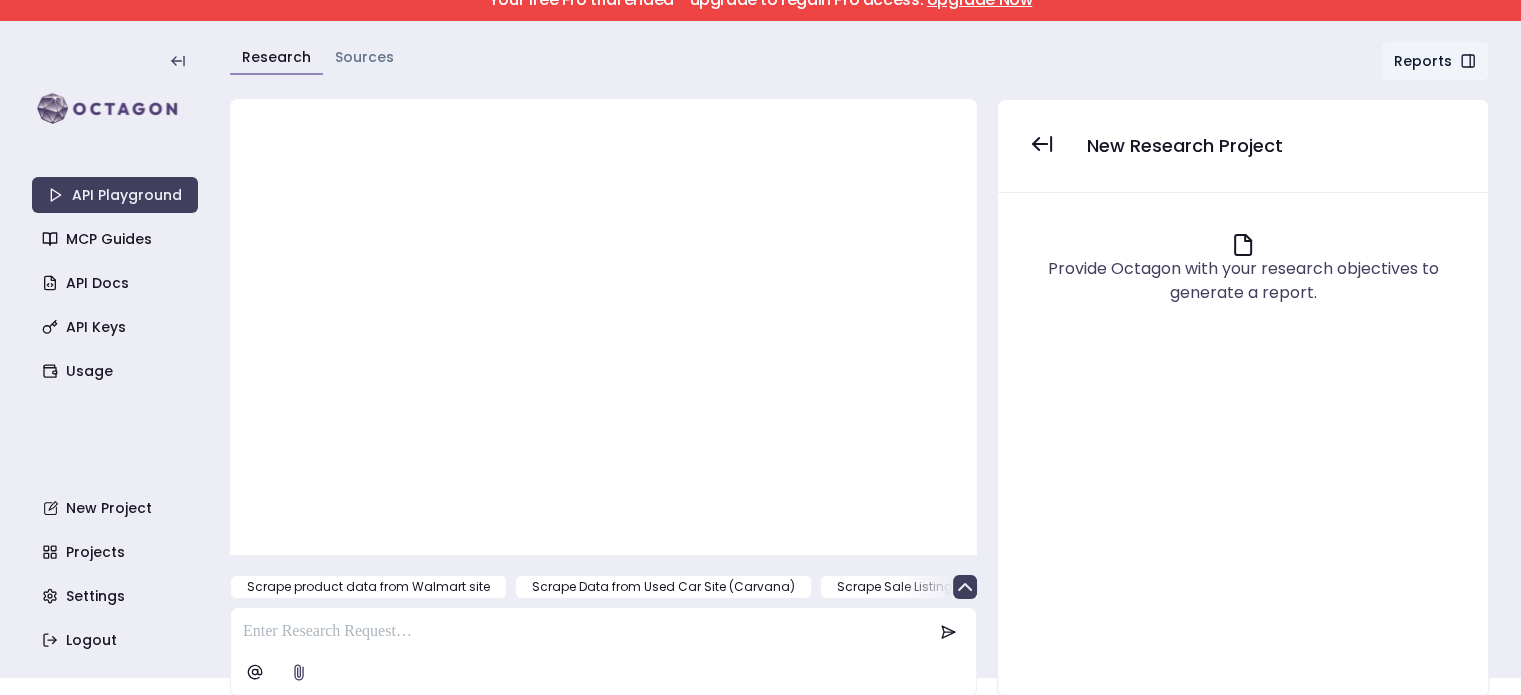 click on "Sources" at bounding box center (364, 57) 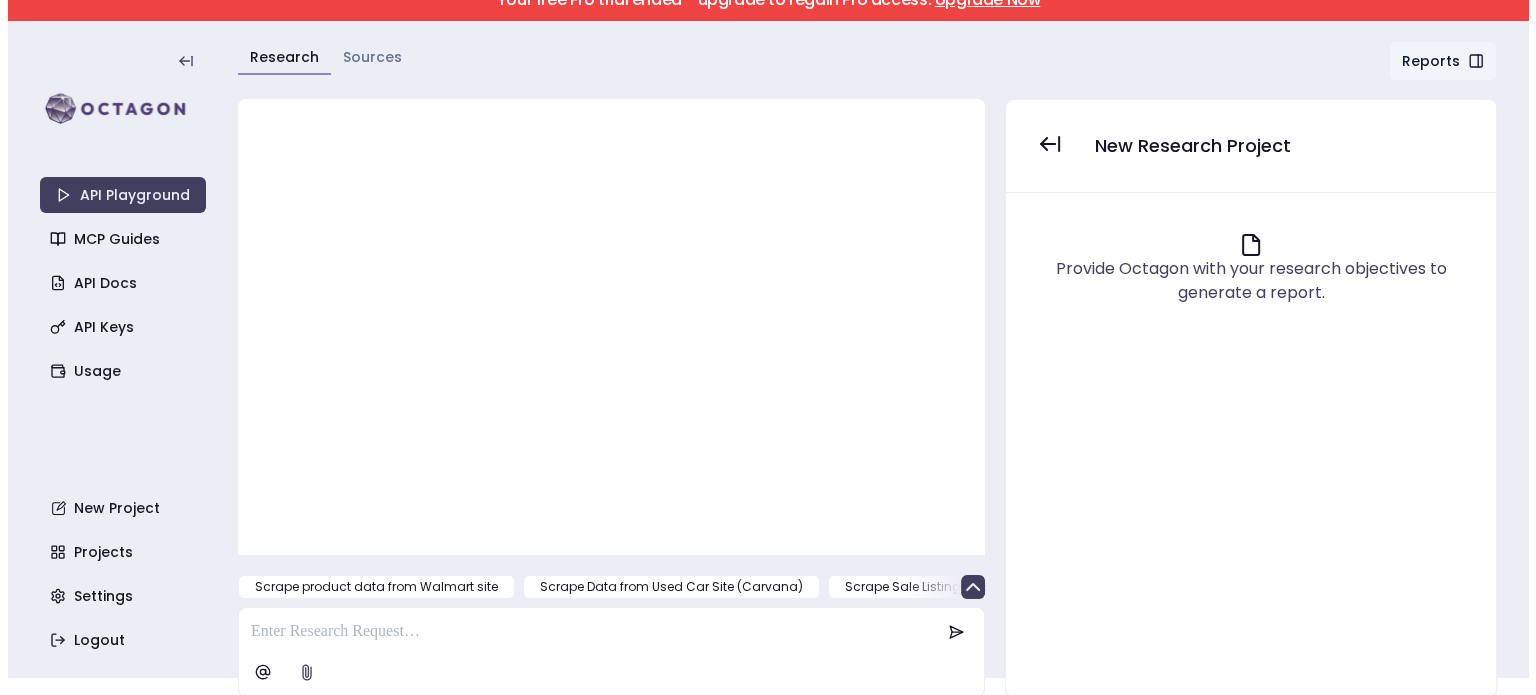 scroll, scrollTop: 0, scrollLeft: 0, axis: both 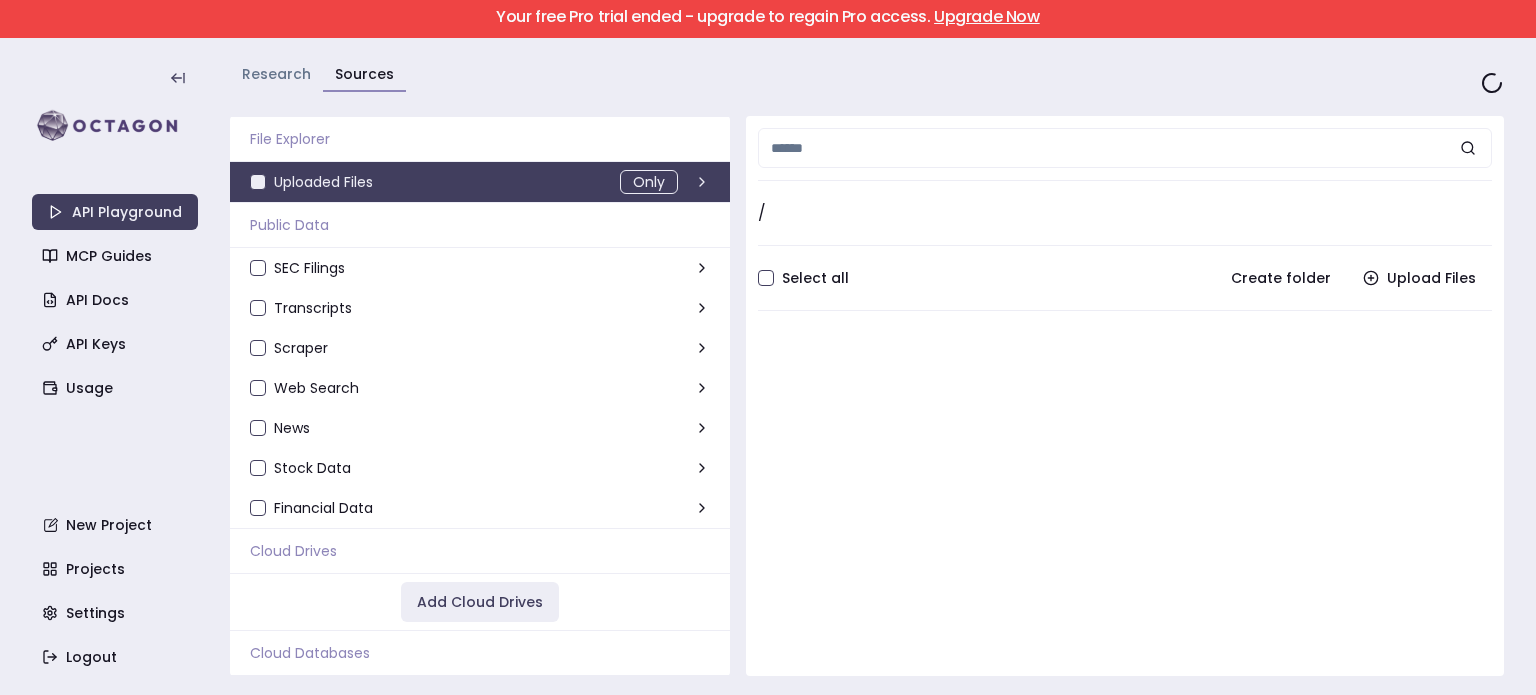 click on "Research" at bounding box center [276, 74] 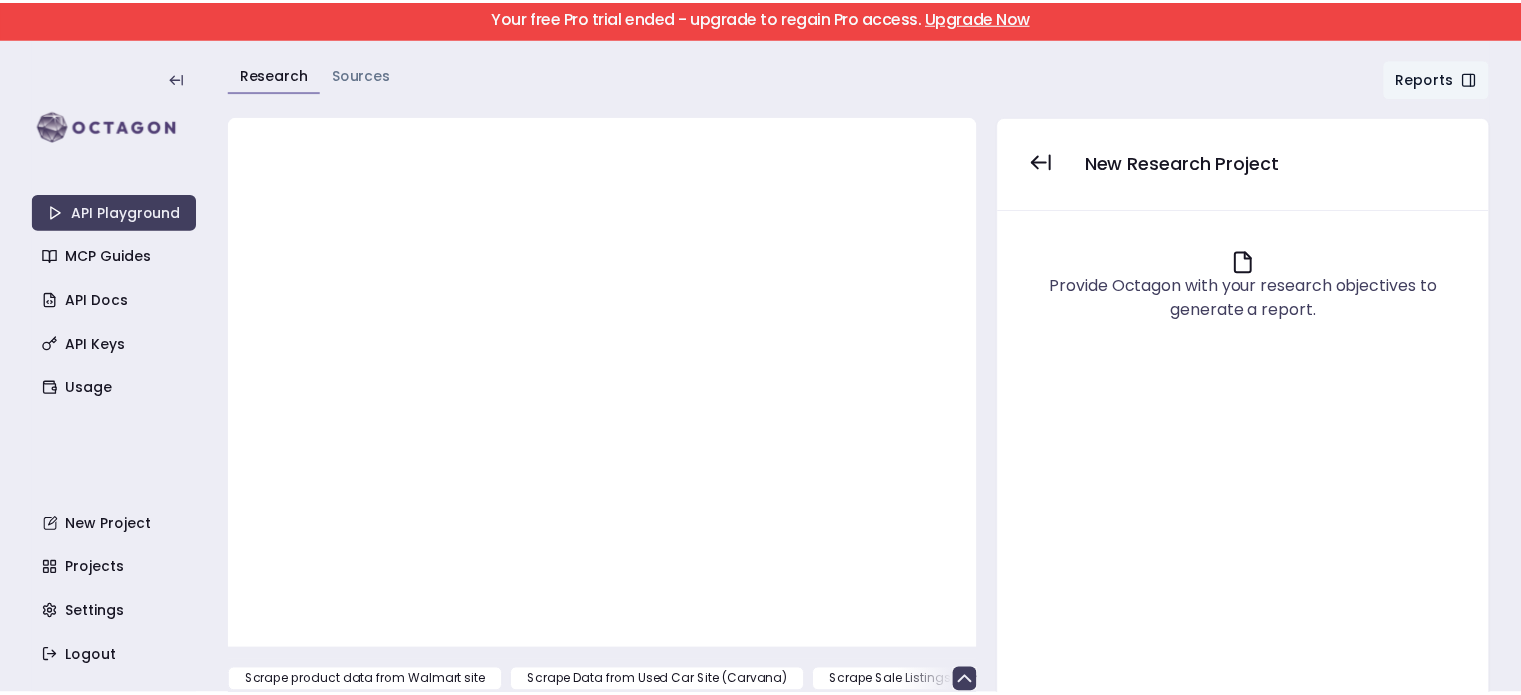 scroll, scrollTop: 17, scrollLeft: 0, axis: vertical 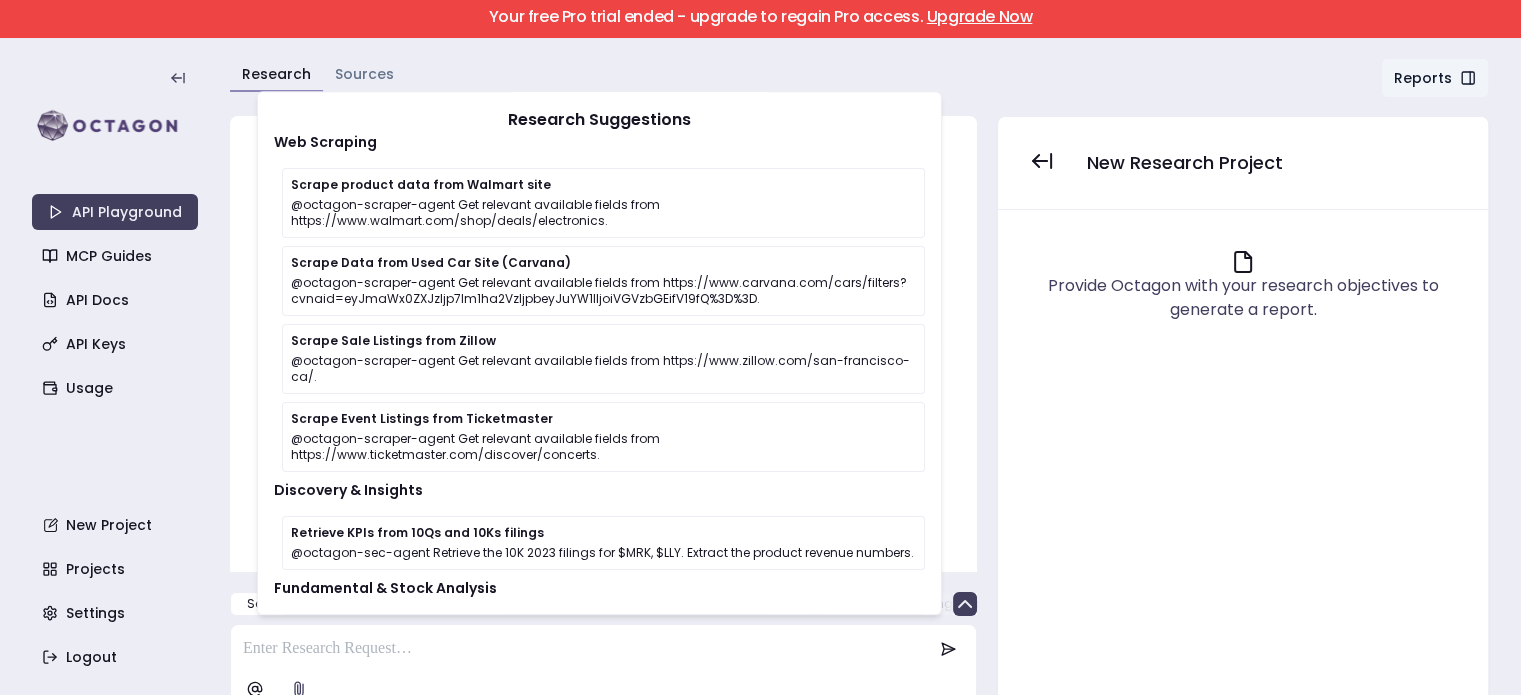 click on "Research Sources Reports Chat" at bounding box center (859, 83) 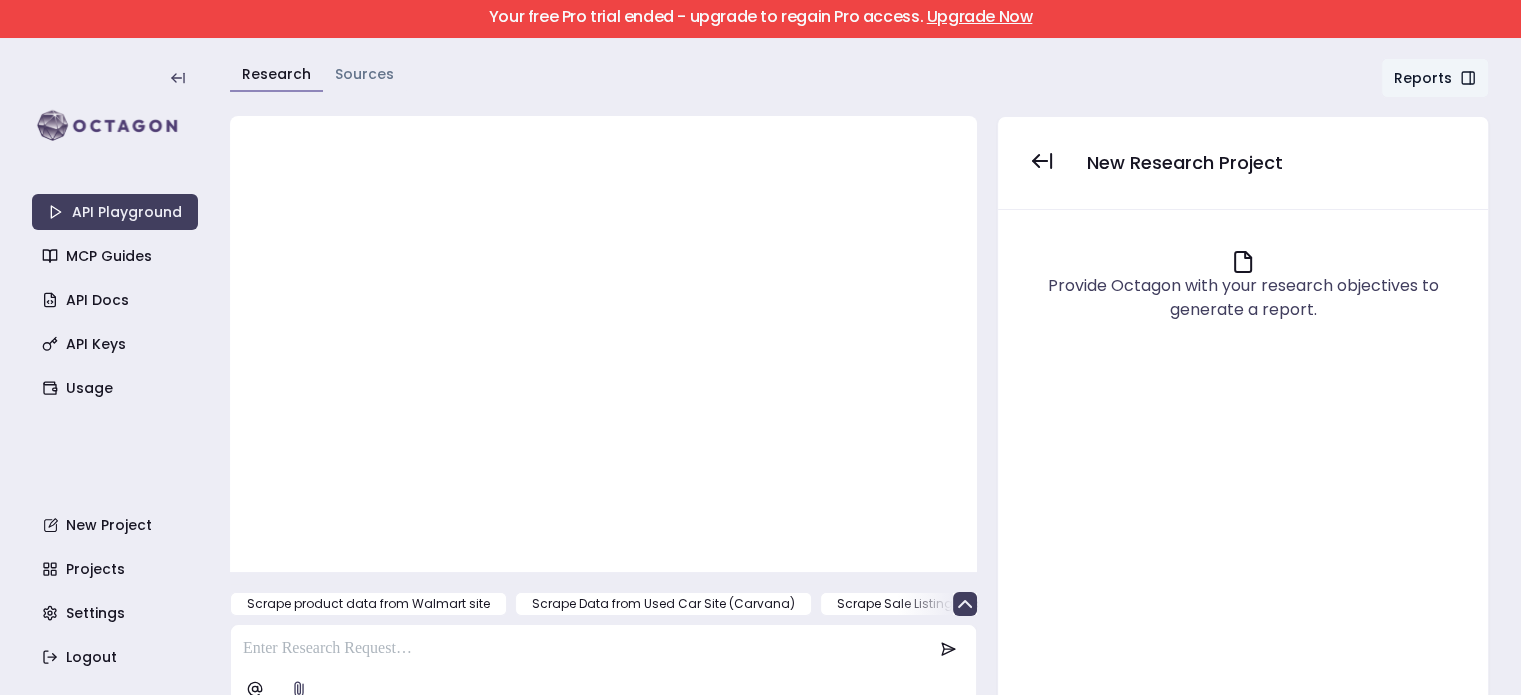 click on "Upgrade Now" at bounding box center (980, 16) 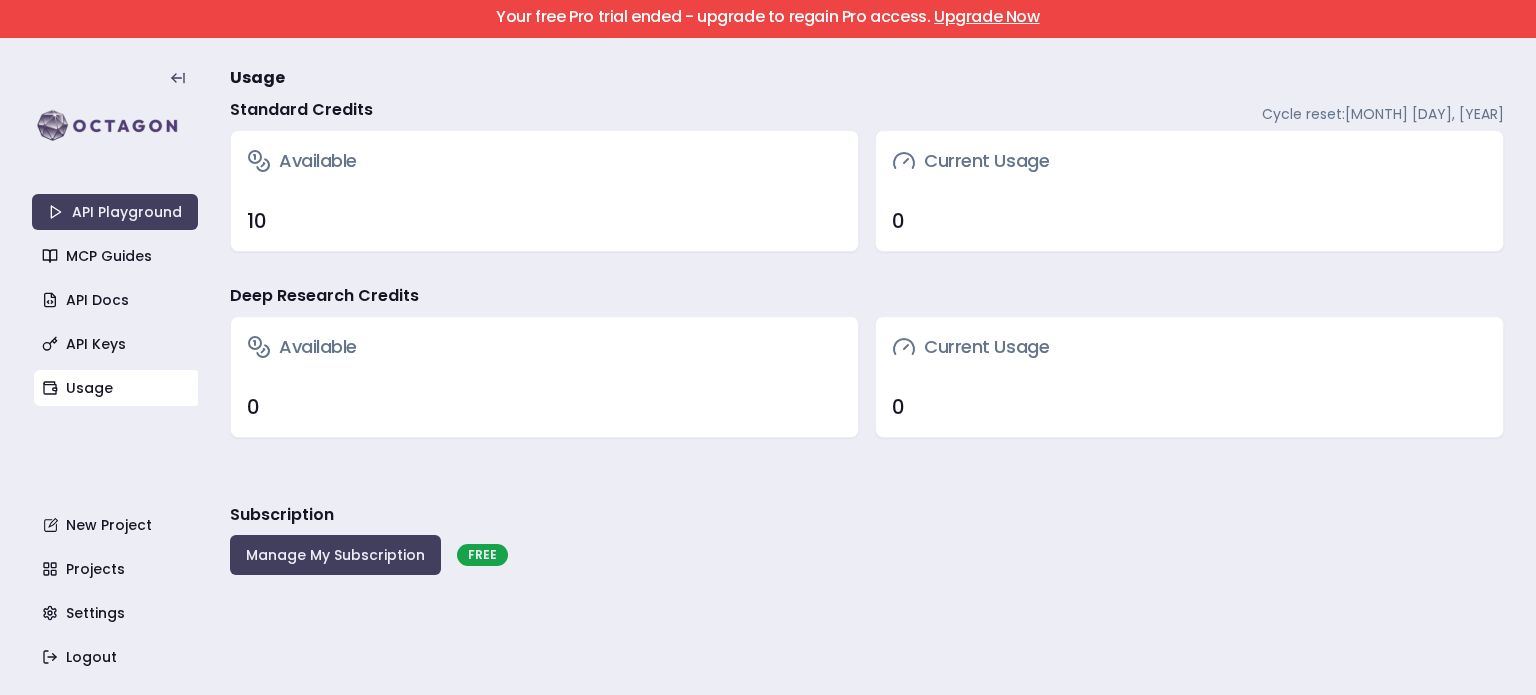 click on "Available" at bounding box center (544, 347) 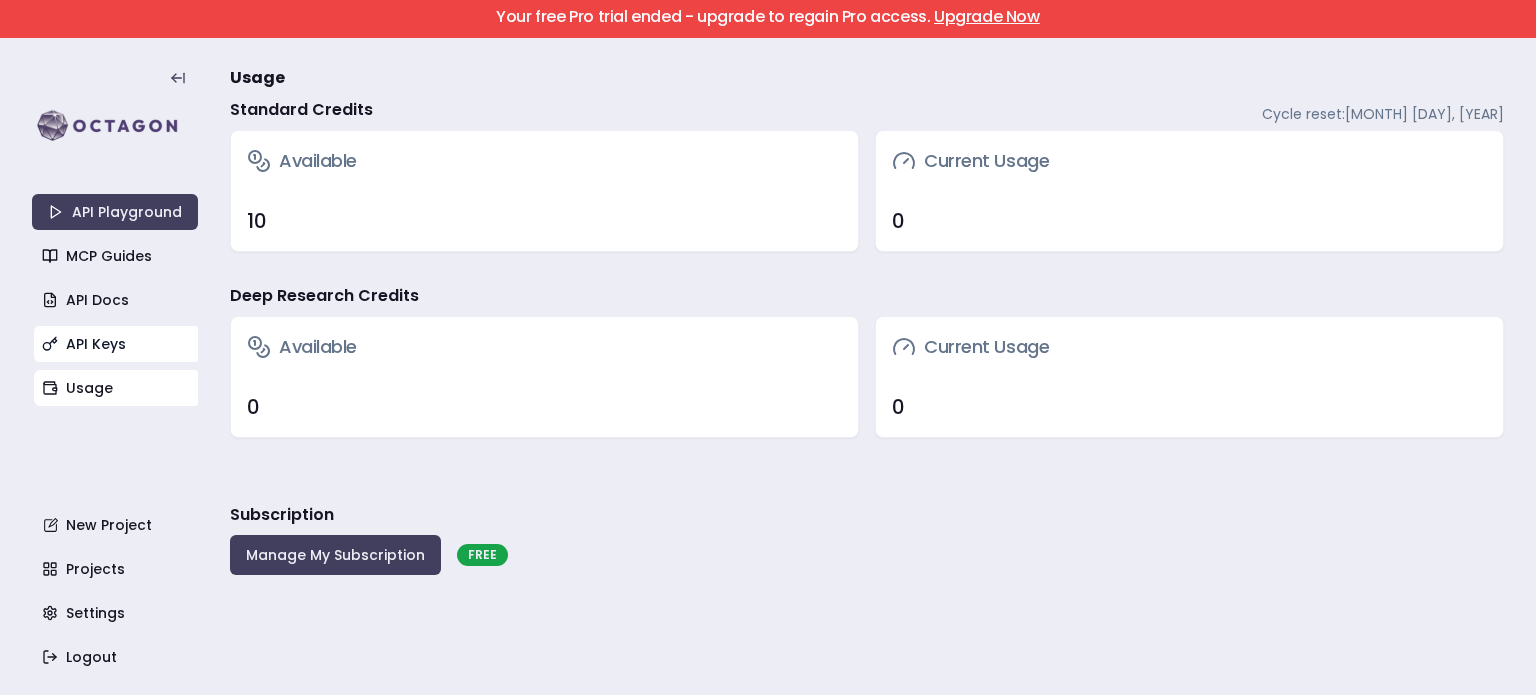 click on "API Keys" at bounding box center [117, 344] 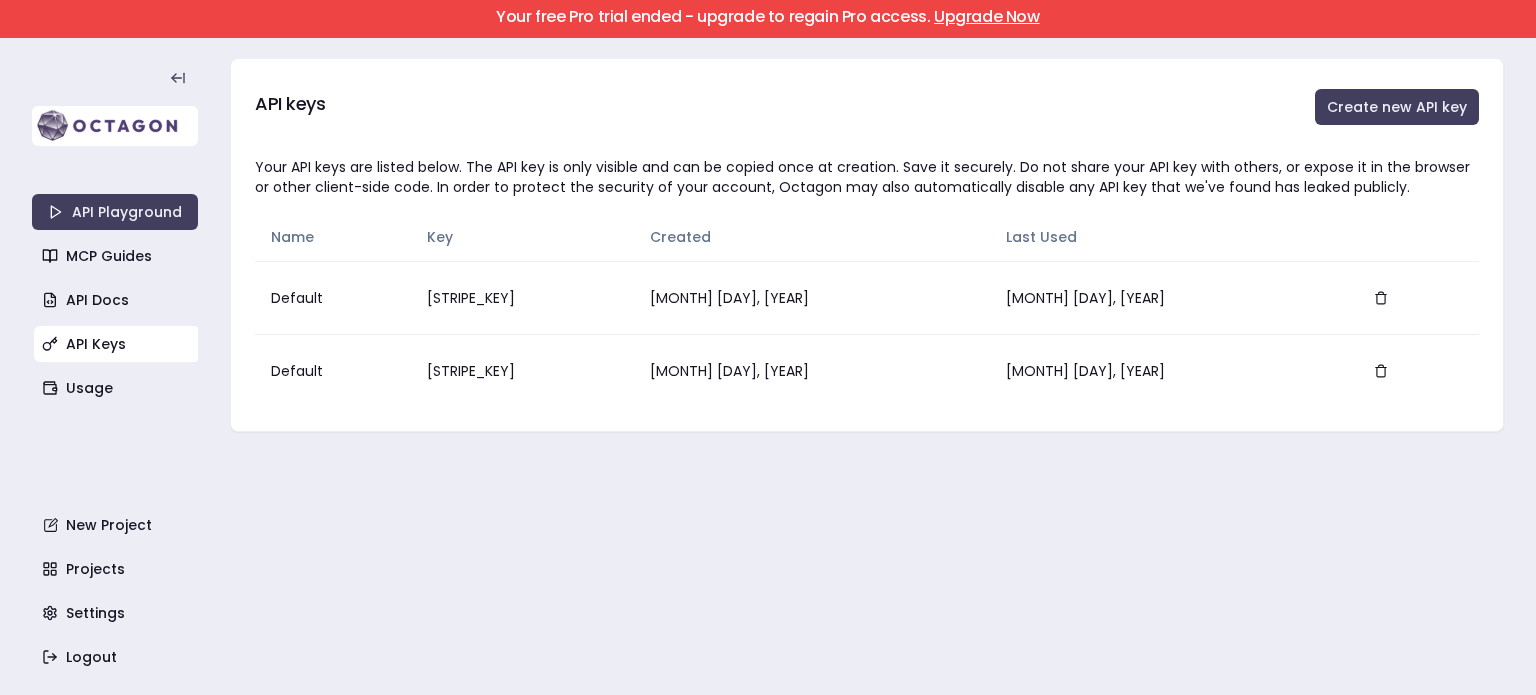 click at bounding box center [115, 126] 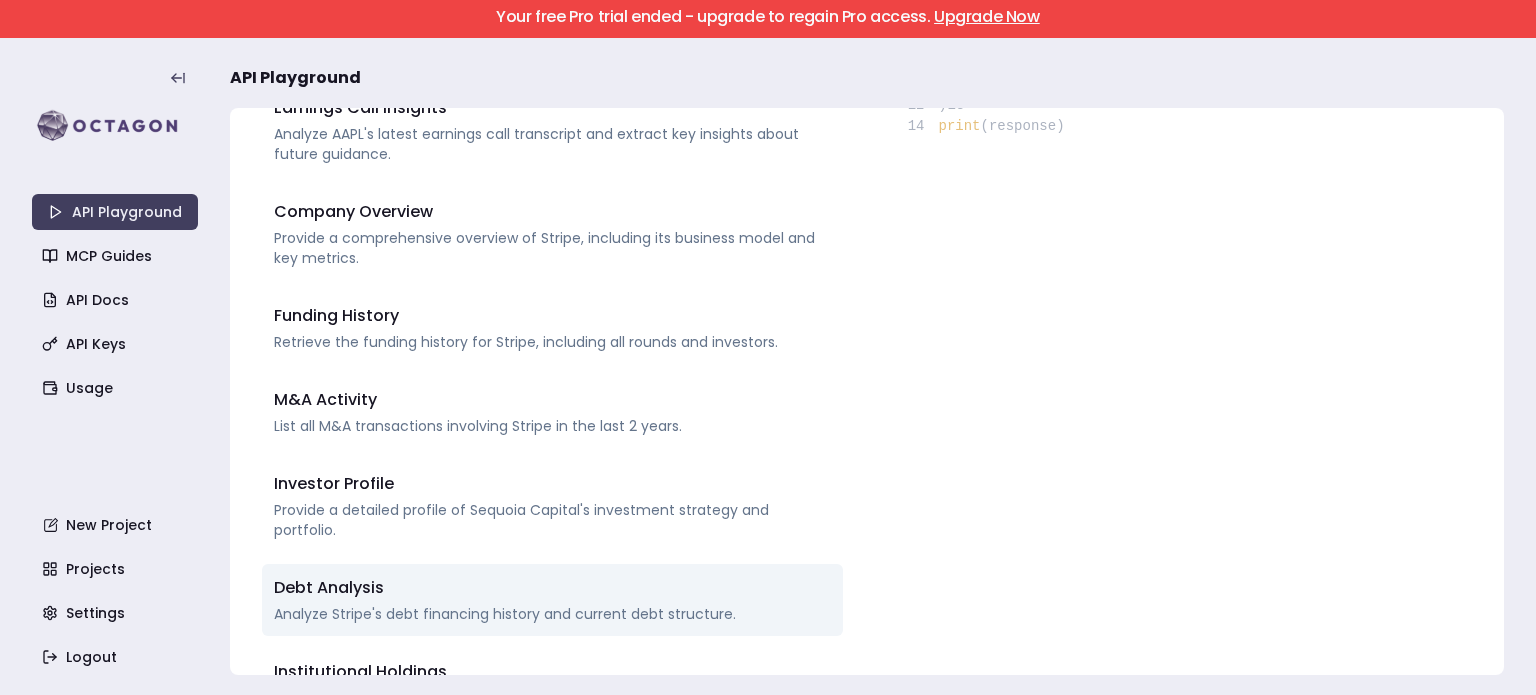 scroll, scrollTop: 812, scrollLeft: 0, axis: vertical 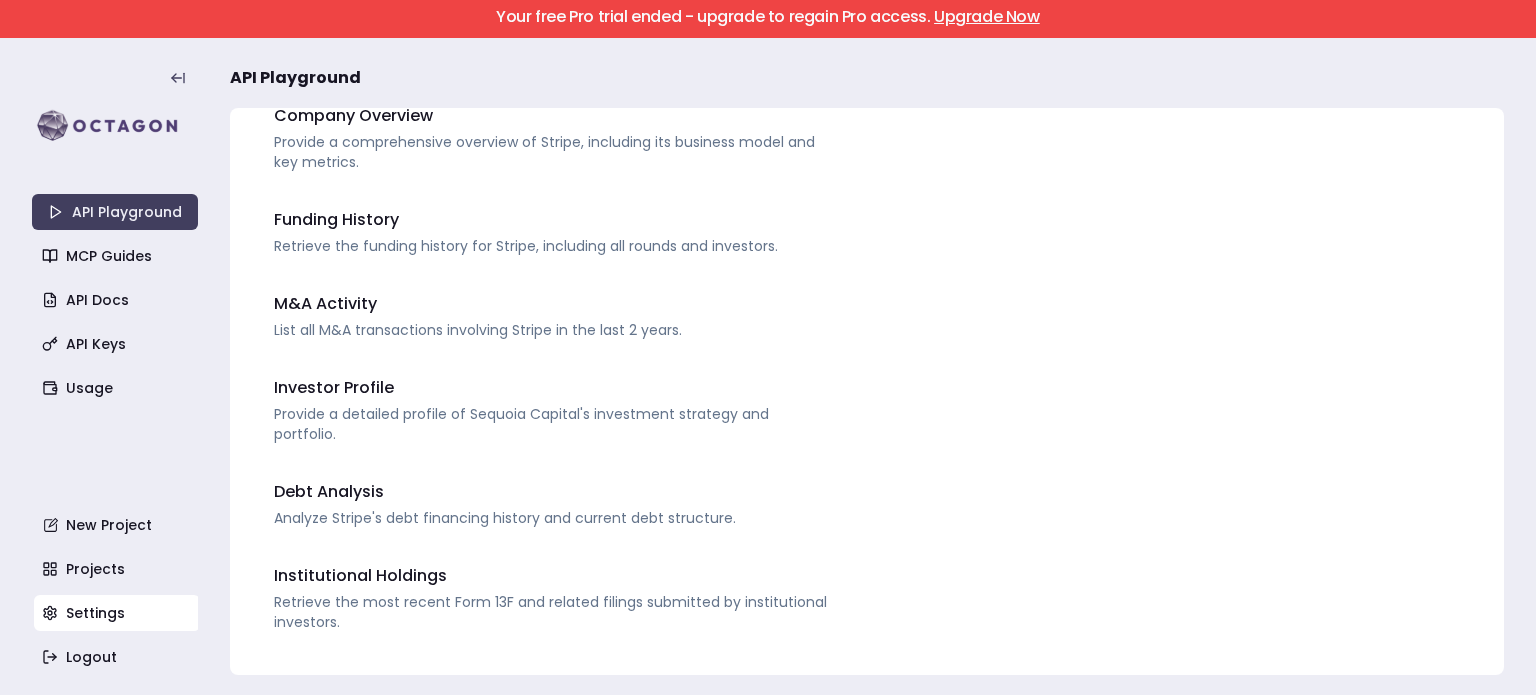 click on "Settings" at bounding box center [117, 613] 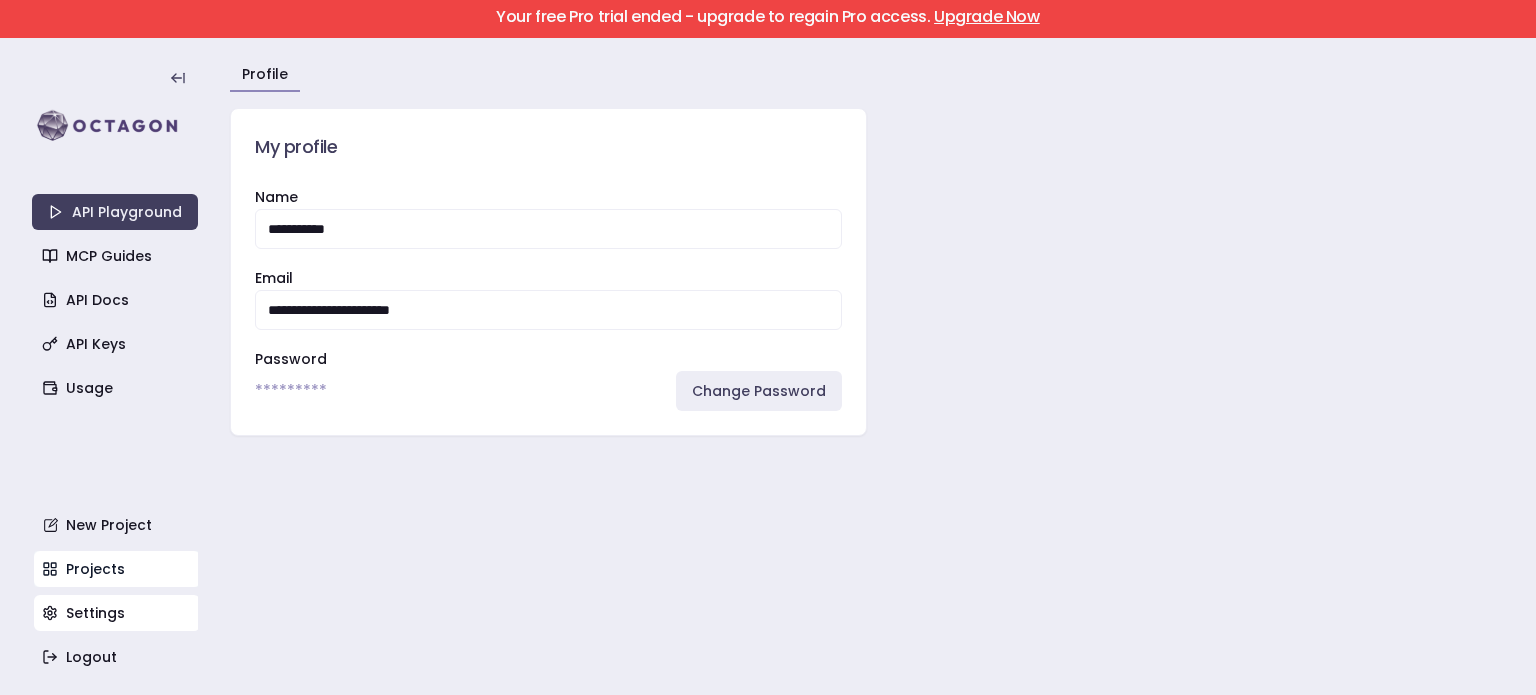 click on "Projects" at bounding box center (117, 569) 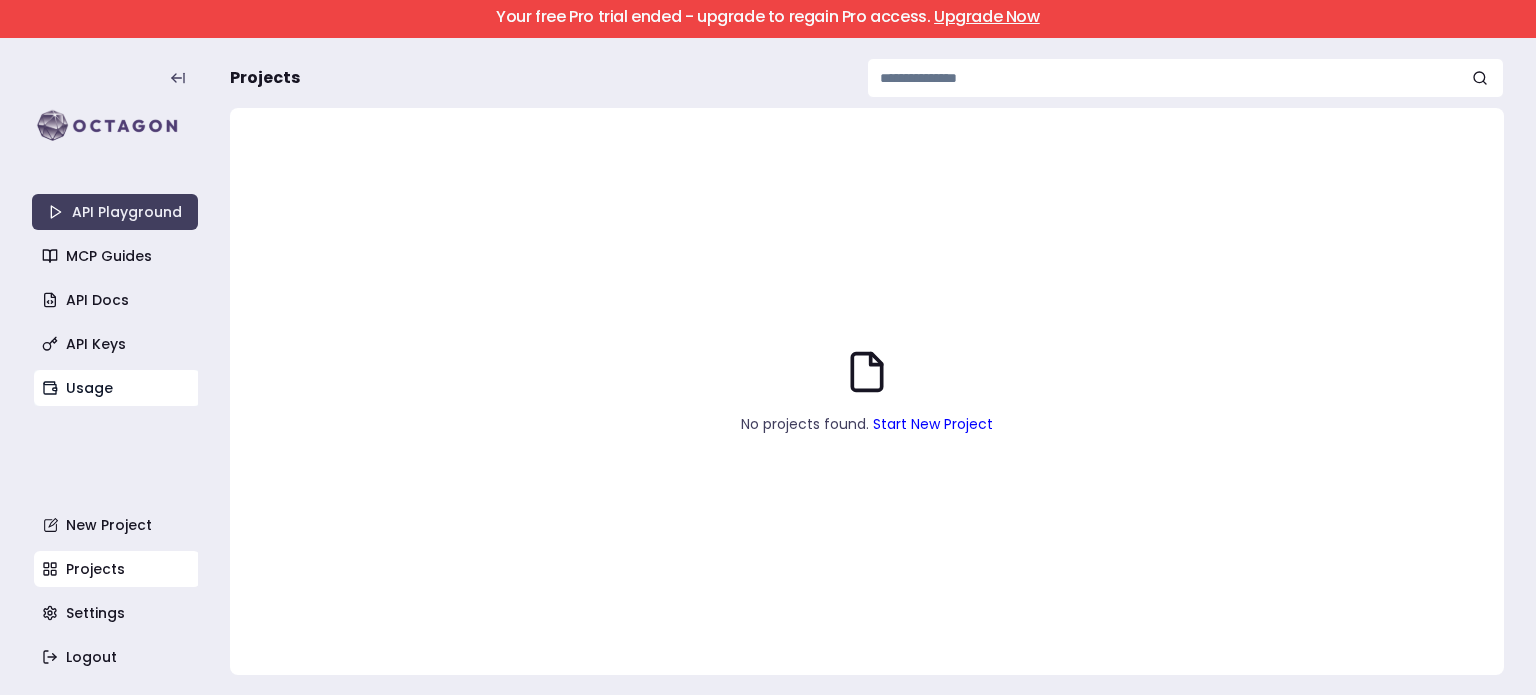 click on "Usage" at bounding box center [117, 388] 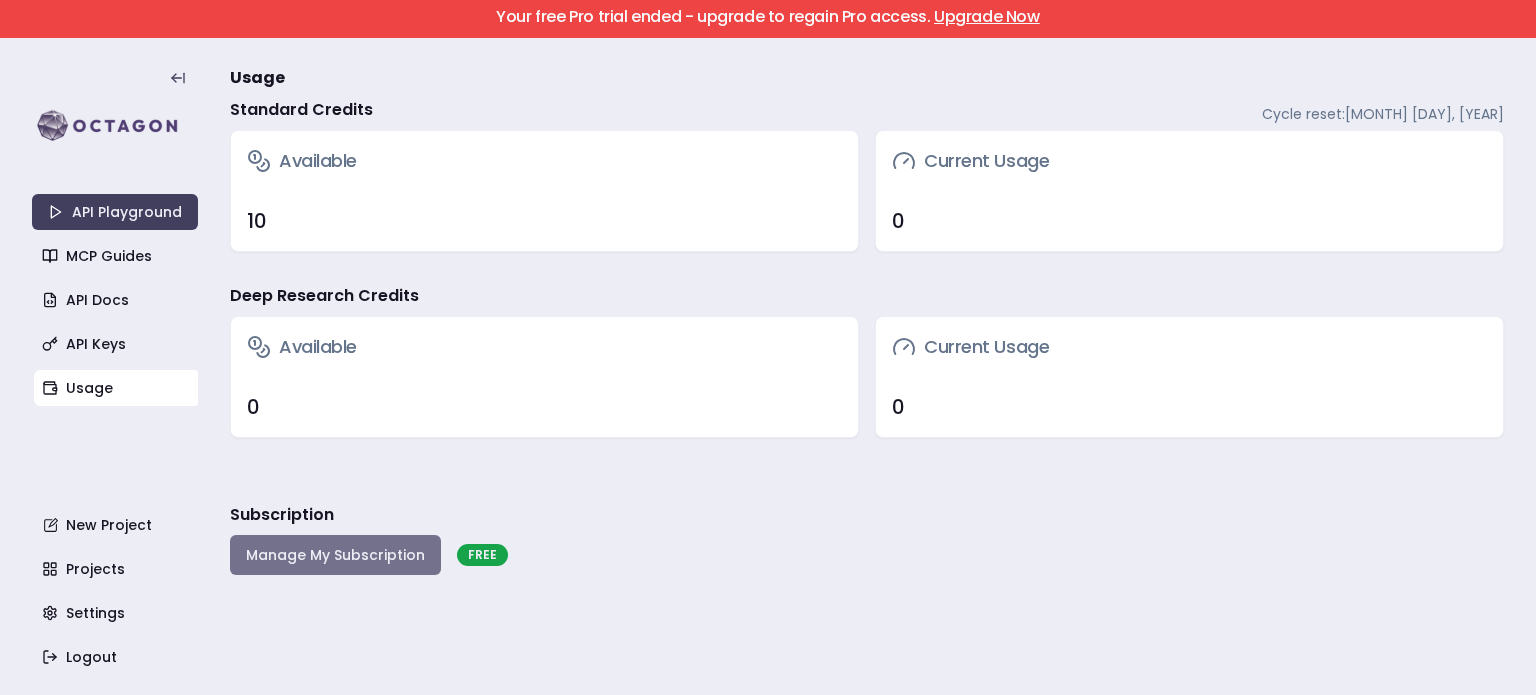 click on "Manage My Subscription" at bounding box center (335, 555) 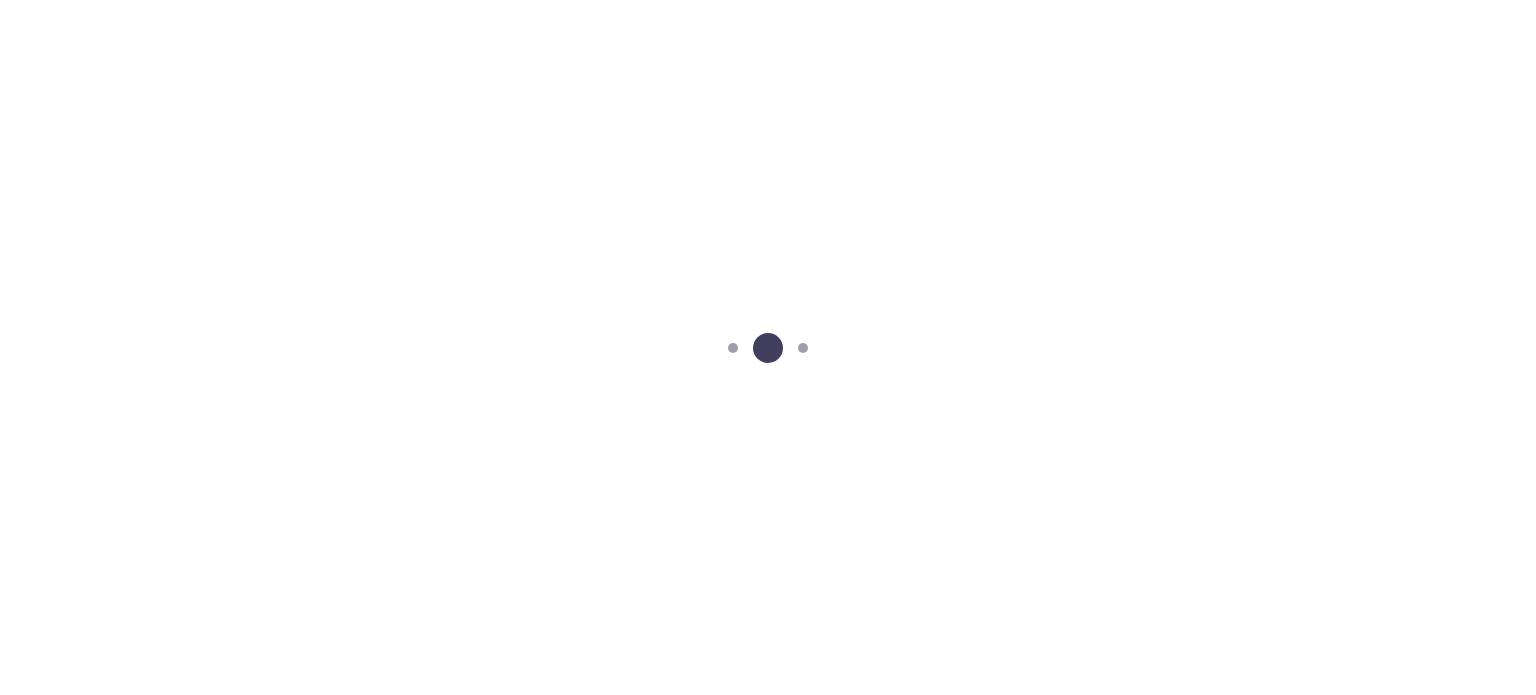 scroll, scrollTop: 0, scrollLeft: 0, axis: both 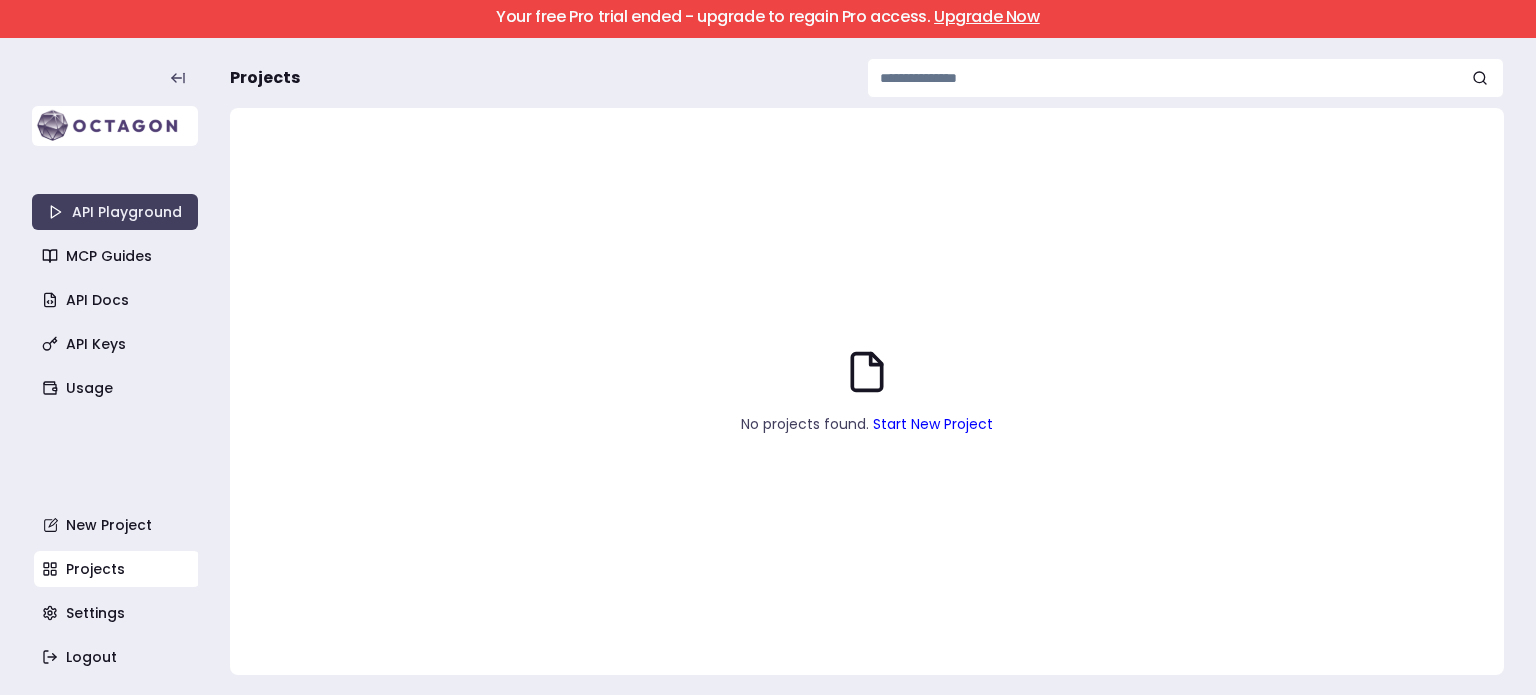 click at bounding box center [115, 126] 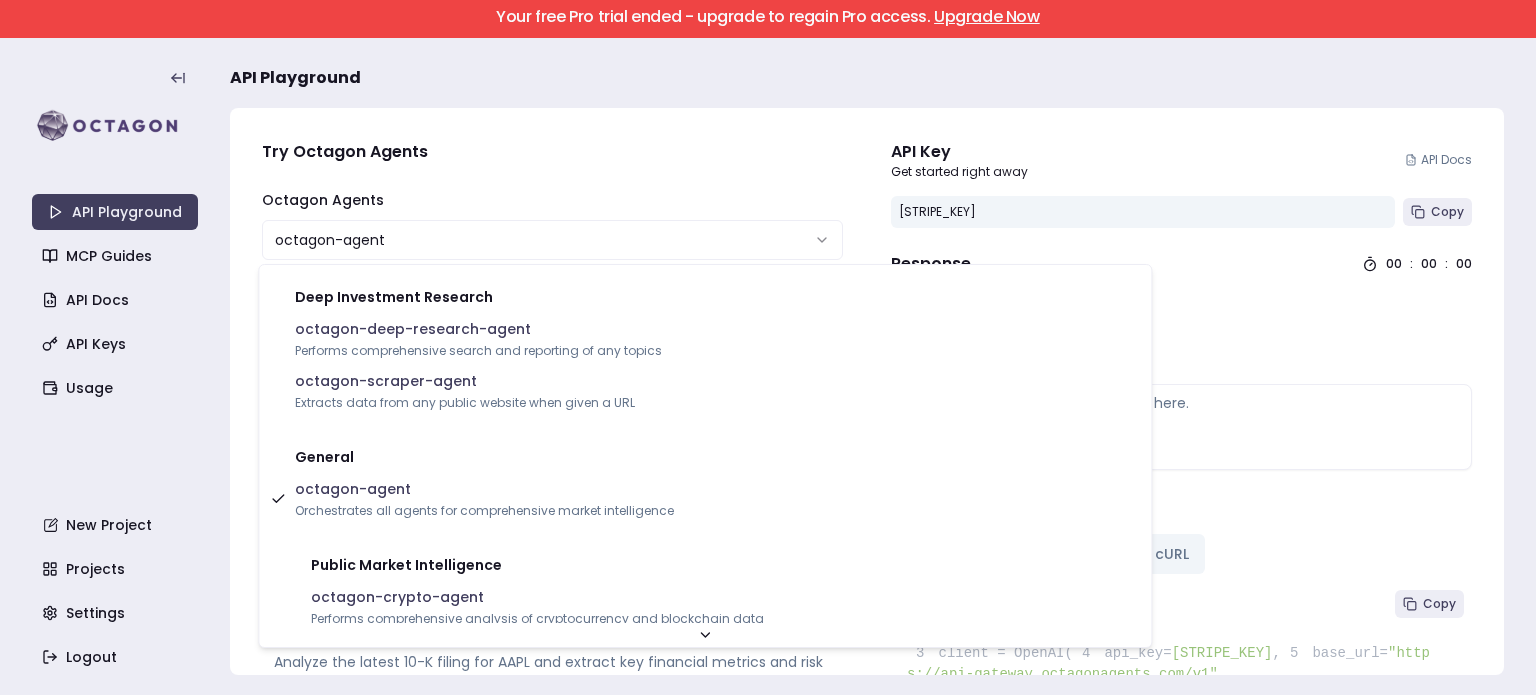click on "**********" at bounding box center (768, 347) 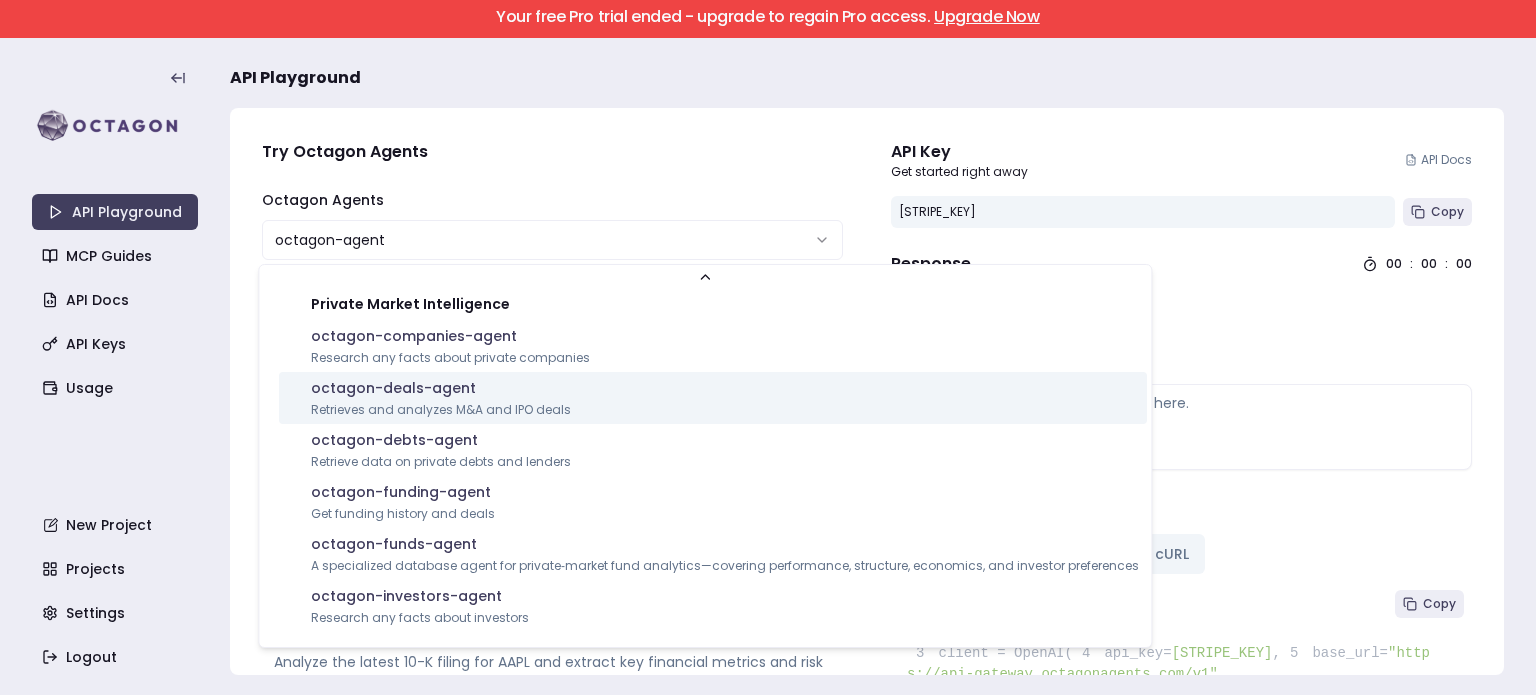 scroll, scrollTop: 272, scrollLeft: 0, axis: vertical 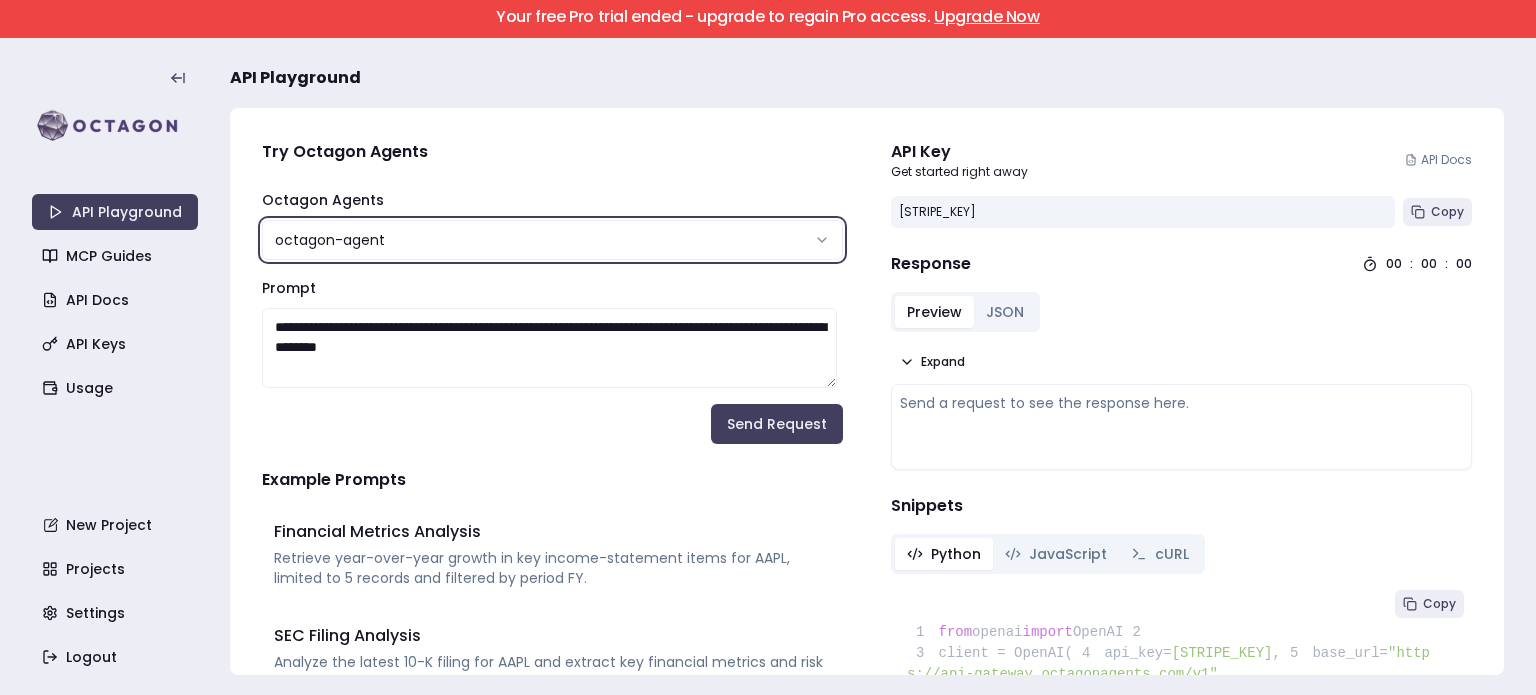 click on "**********" at bounding box center [768, 347] 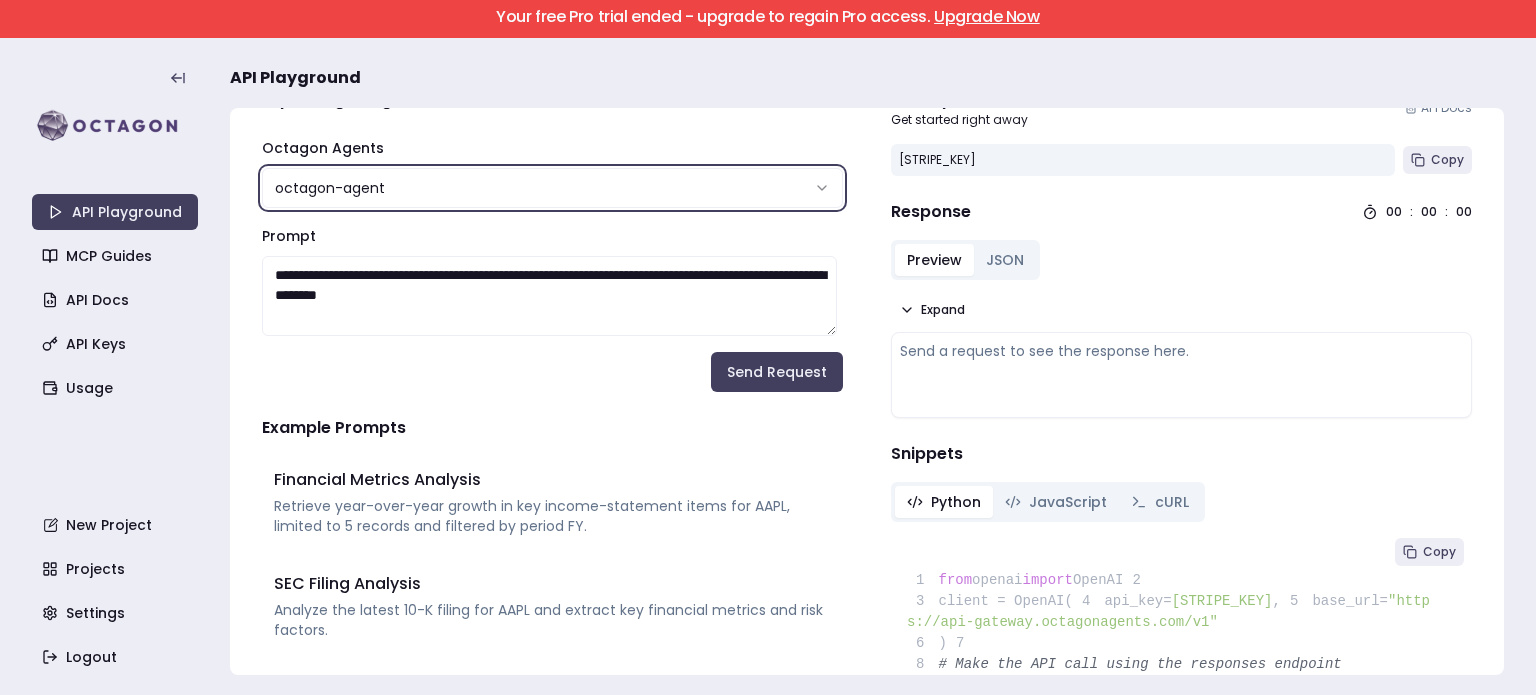 scroll, scrollTop: 0, scrollLeft: 0, axis: both 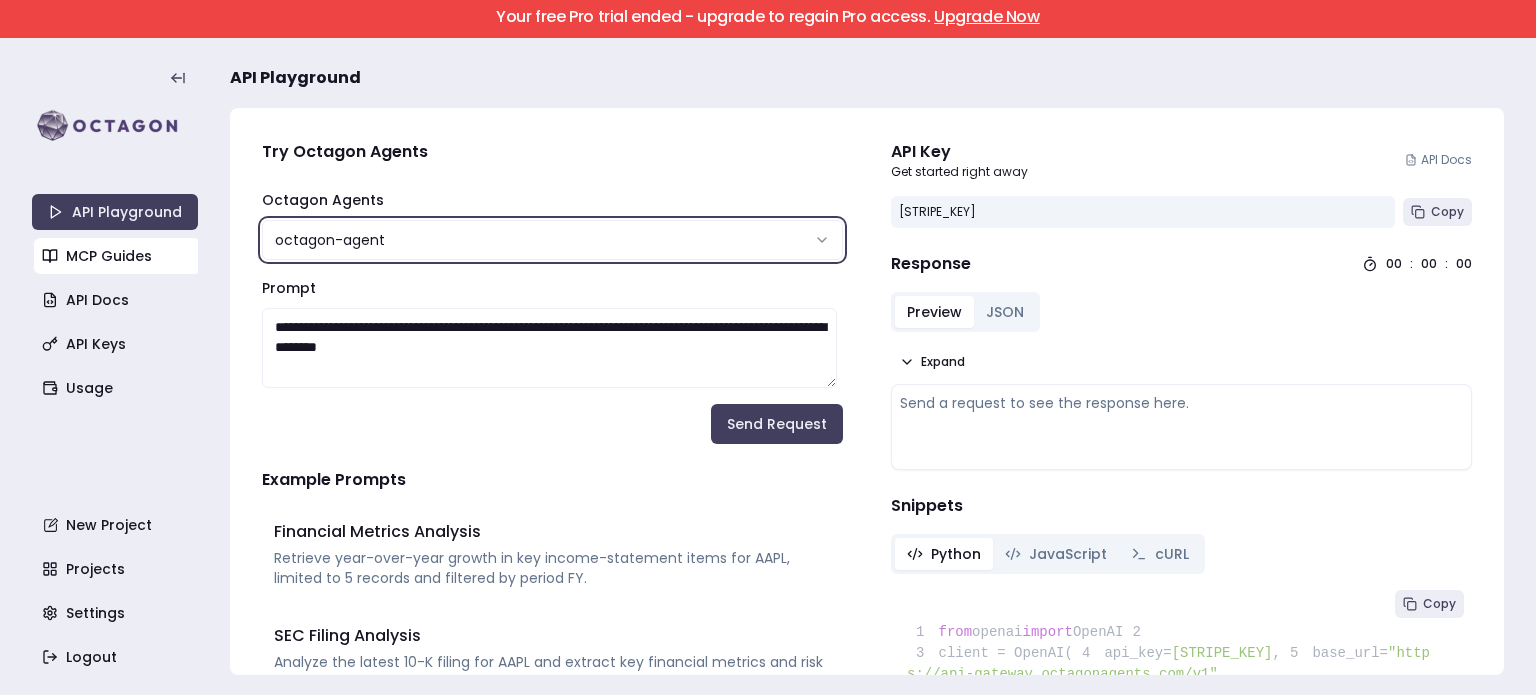 click on "MCP Guides" at bounding box center (117, 256) 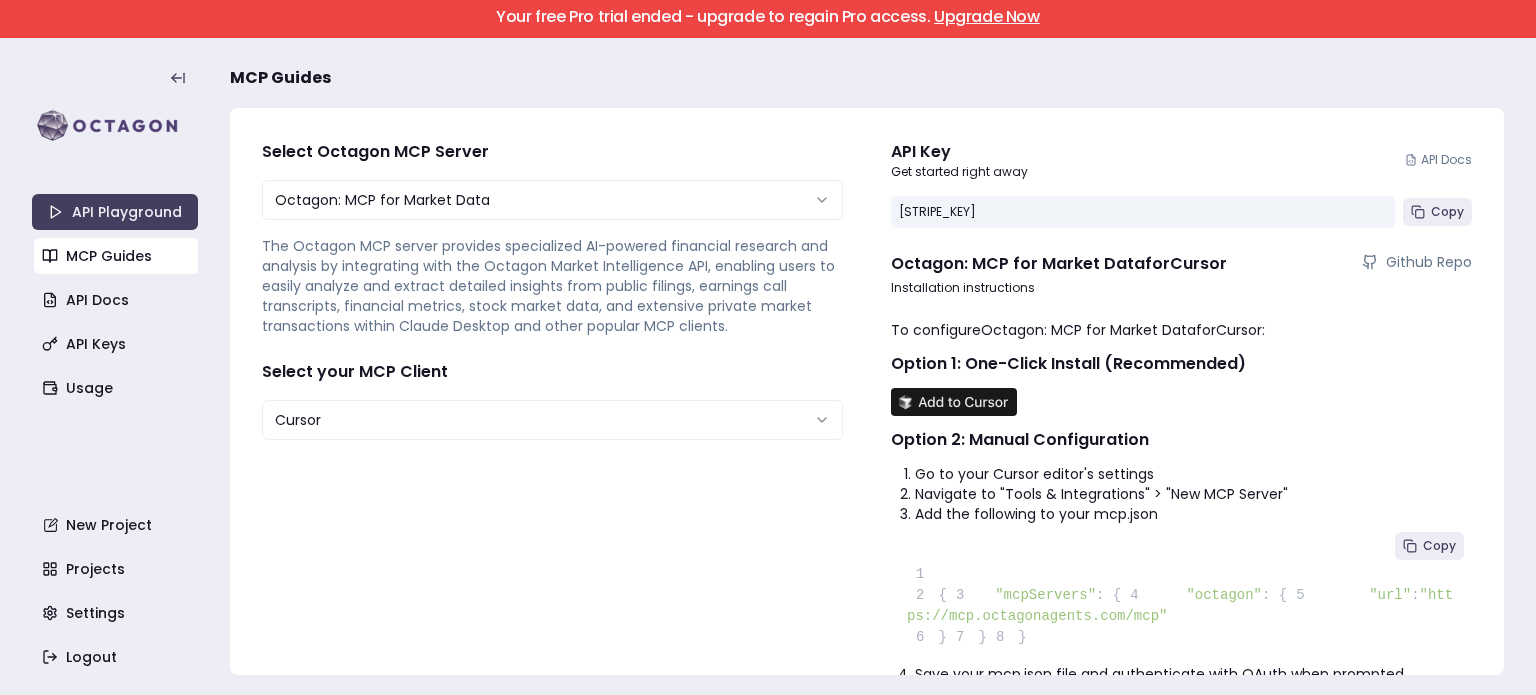 scroll, scrollTop: 124, scrollLeft: 0, axis: vertical 